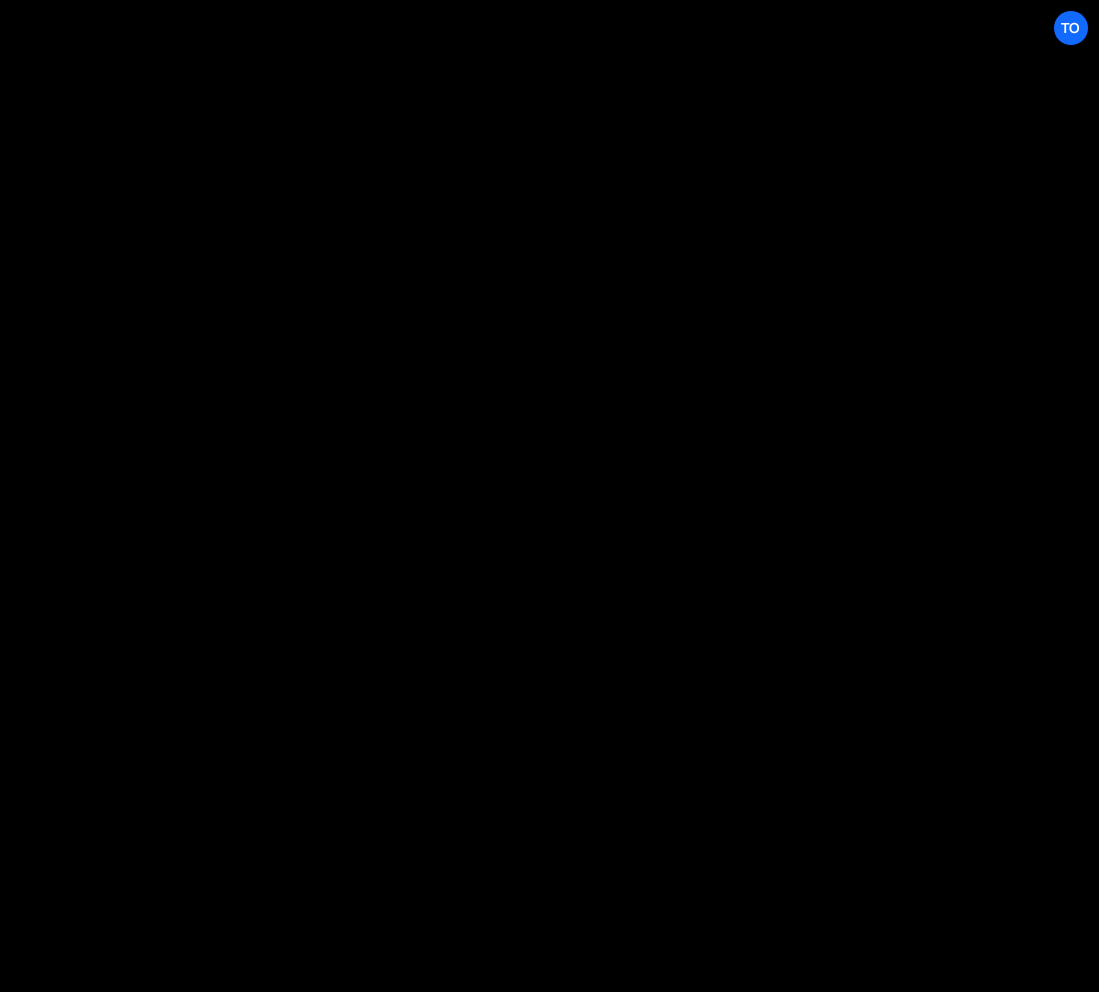 scroll, scrollTop: 0, scrollLeft: 0, axis: both 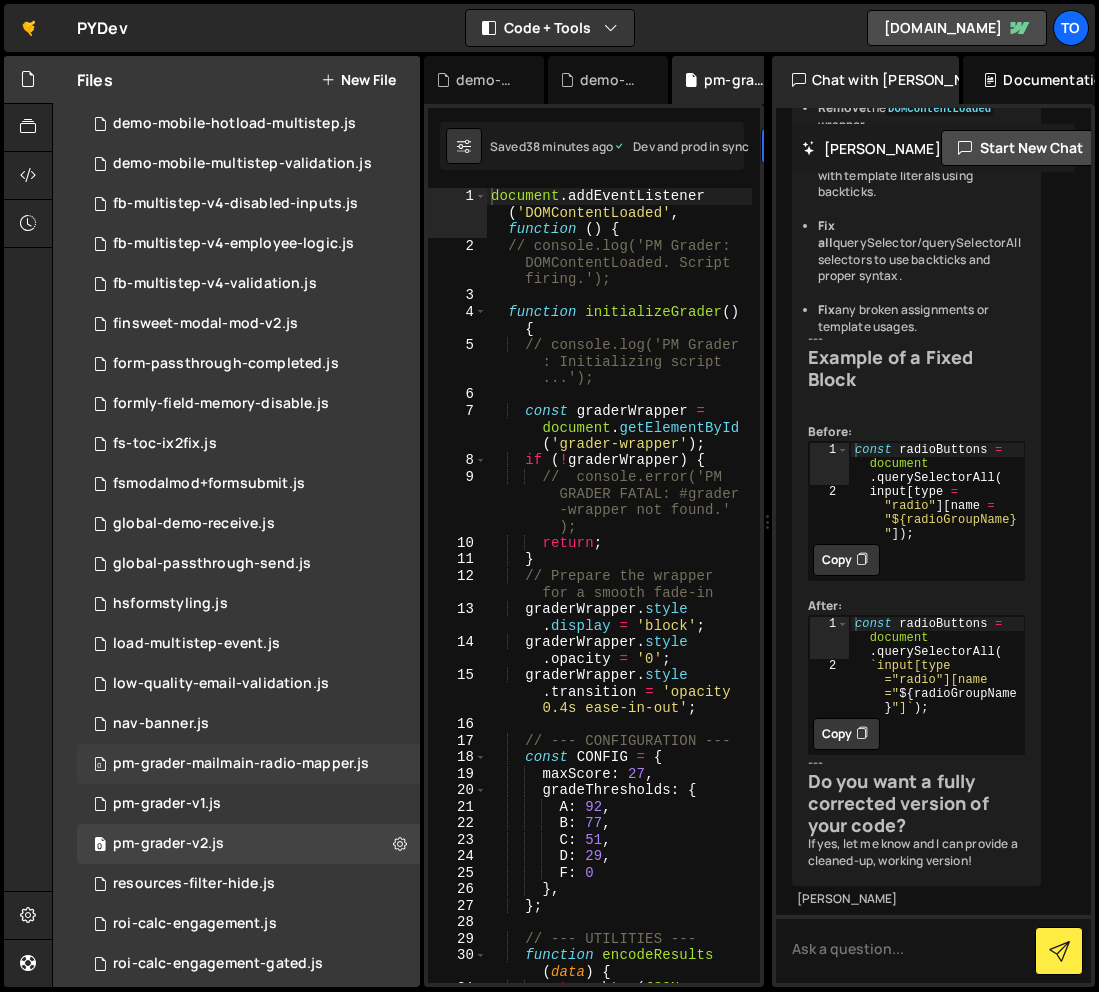 click on "pm-grader-mailmain-radio-mapper.js" at bounding box center (241, 764) 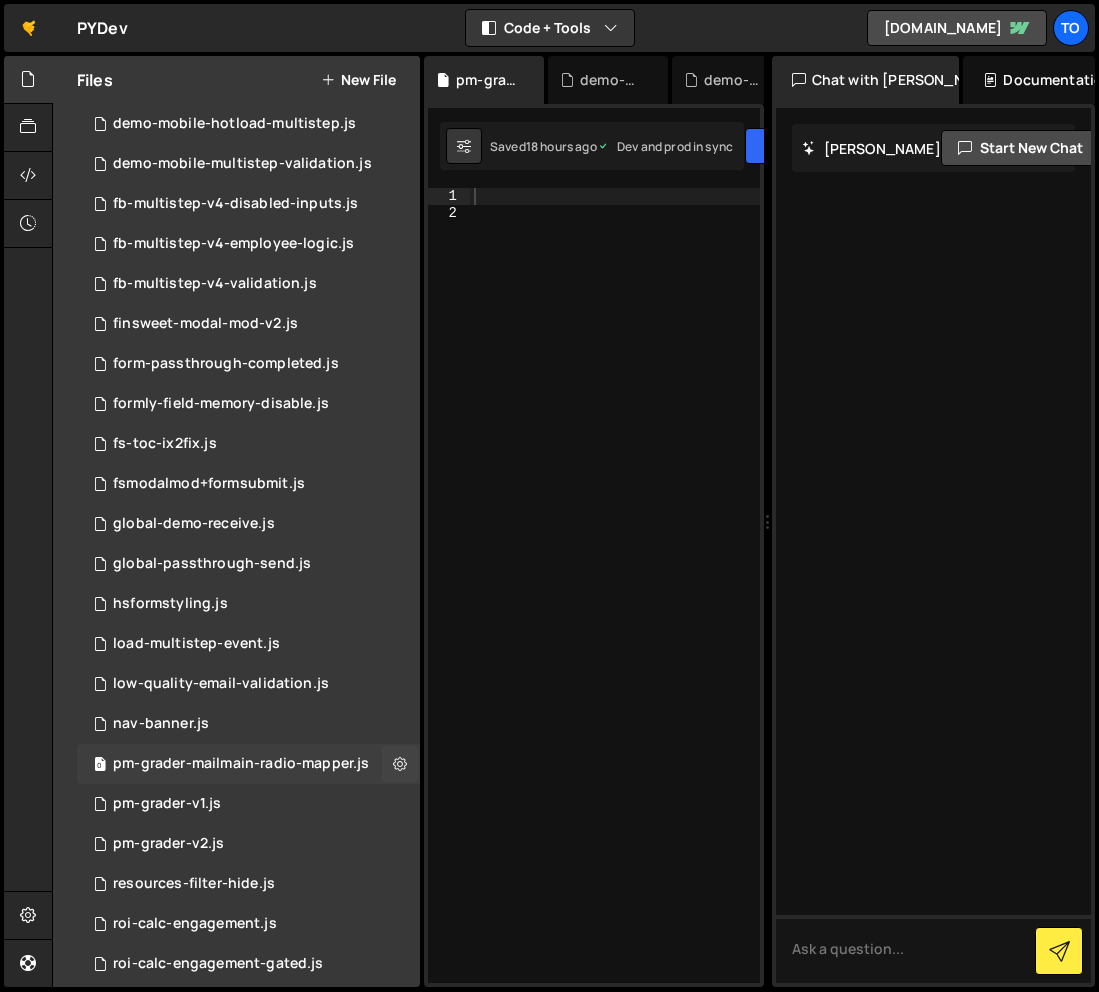 scroll, scrollTop: 0, scrollLeft: 0, axis: both 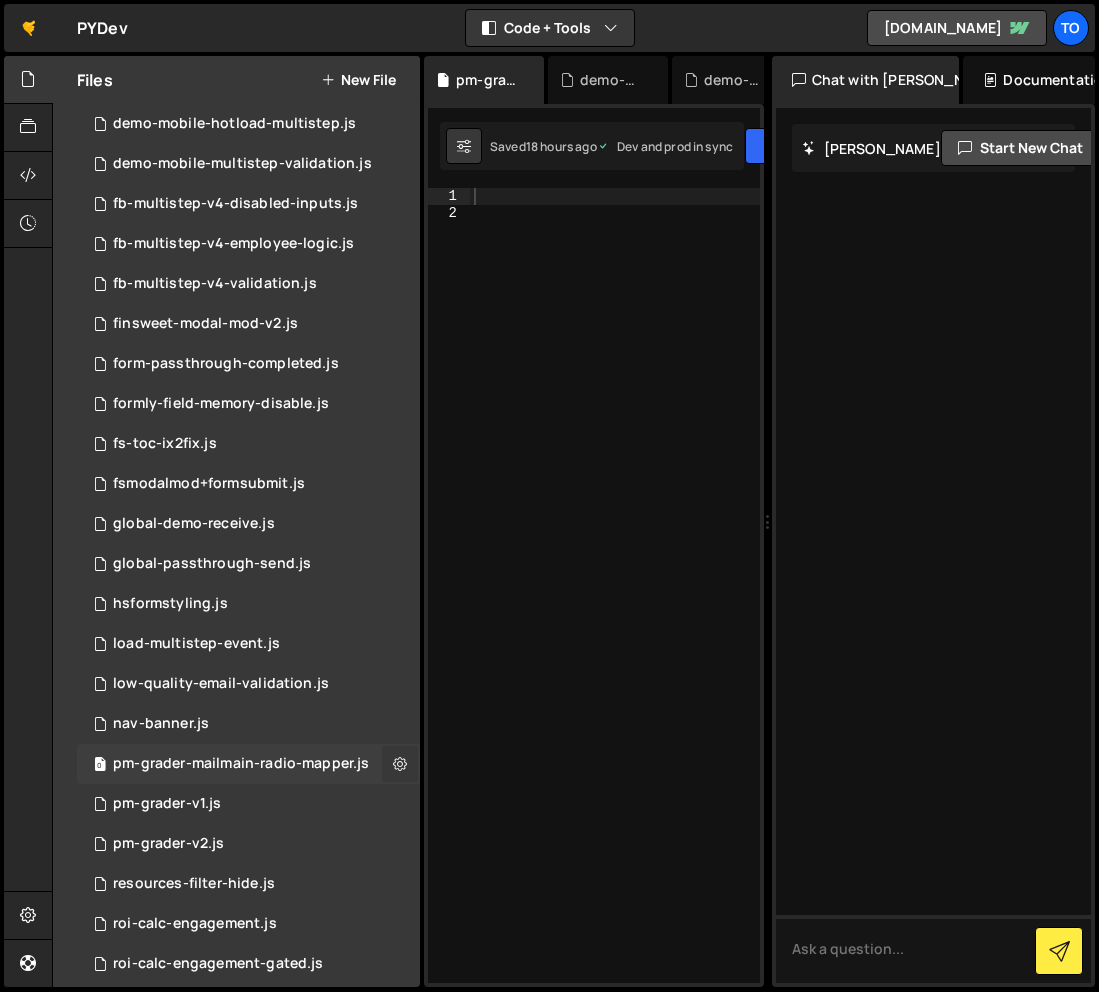 click at bounding box center [400, 763] 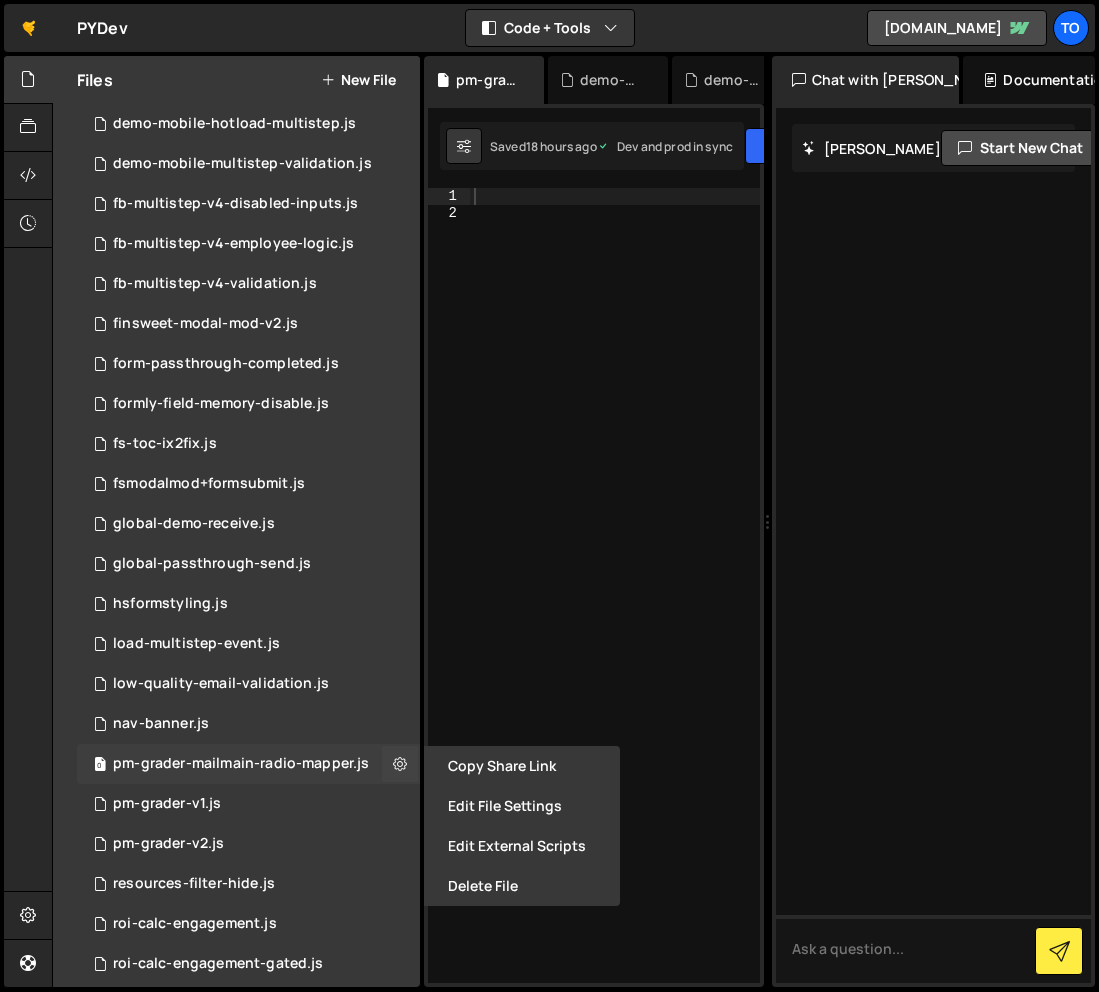 click on "pm-grader-mailmain-radio-mapper.js" at bounding box center [241, 764] 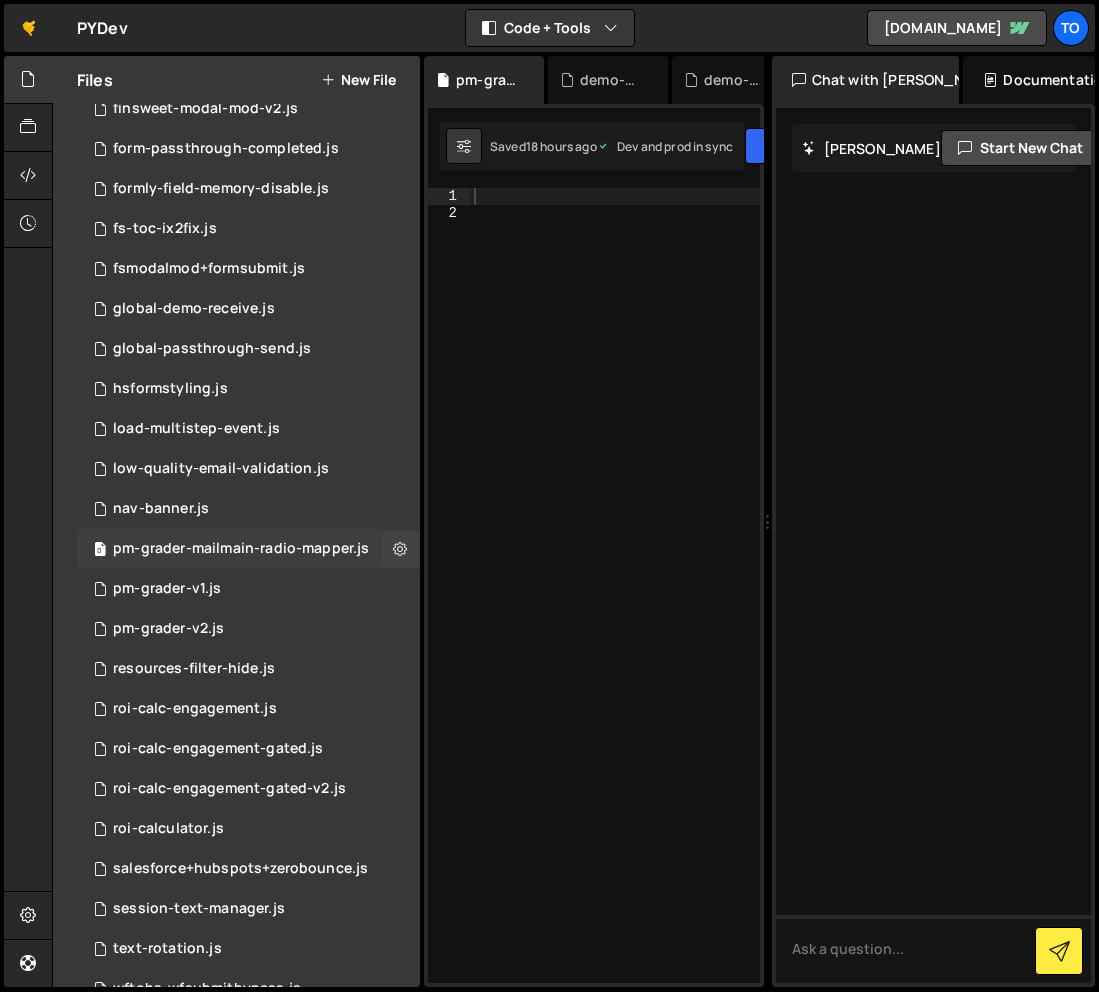 scroll, scrollTop: 664, scrollLeft: 0, axis: vertical 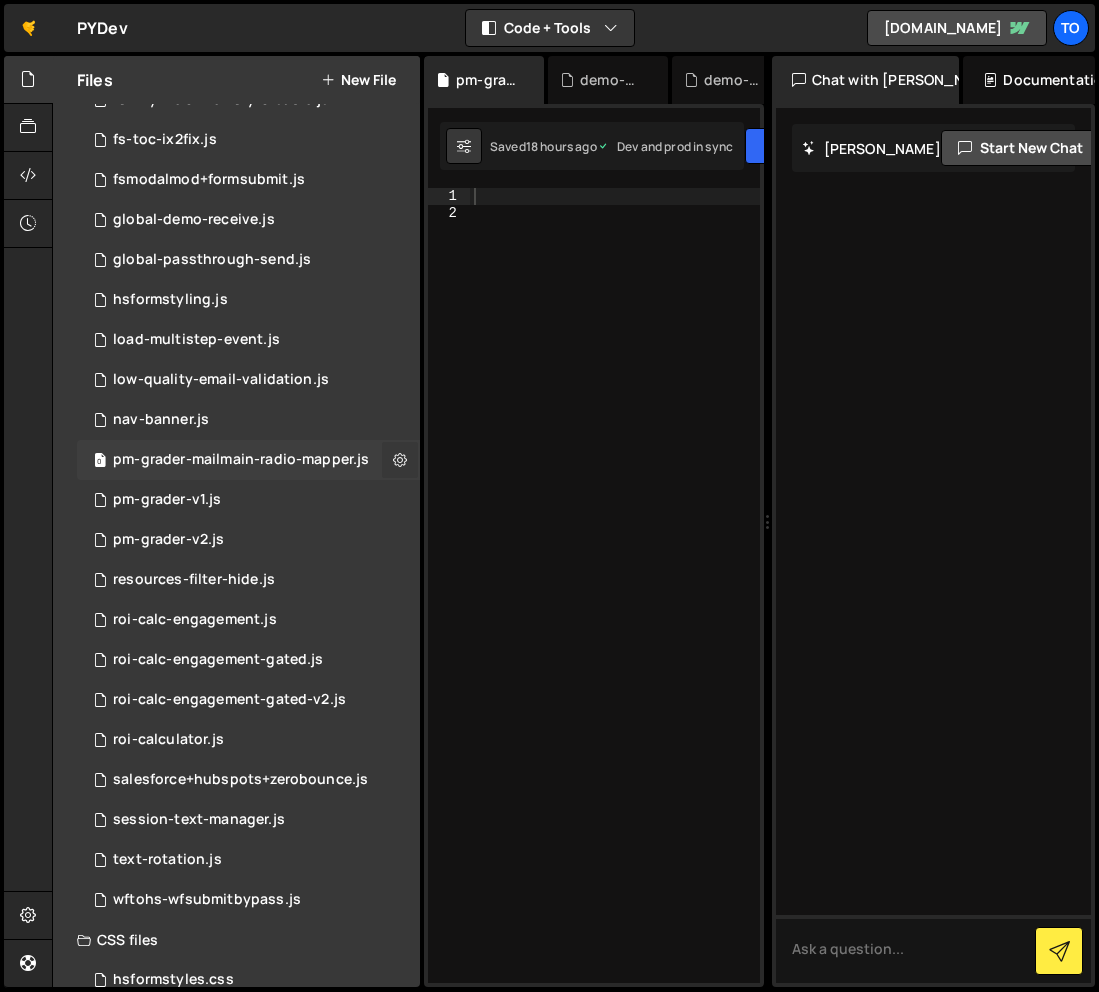 click at bounding box center (400, 459) 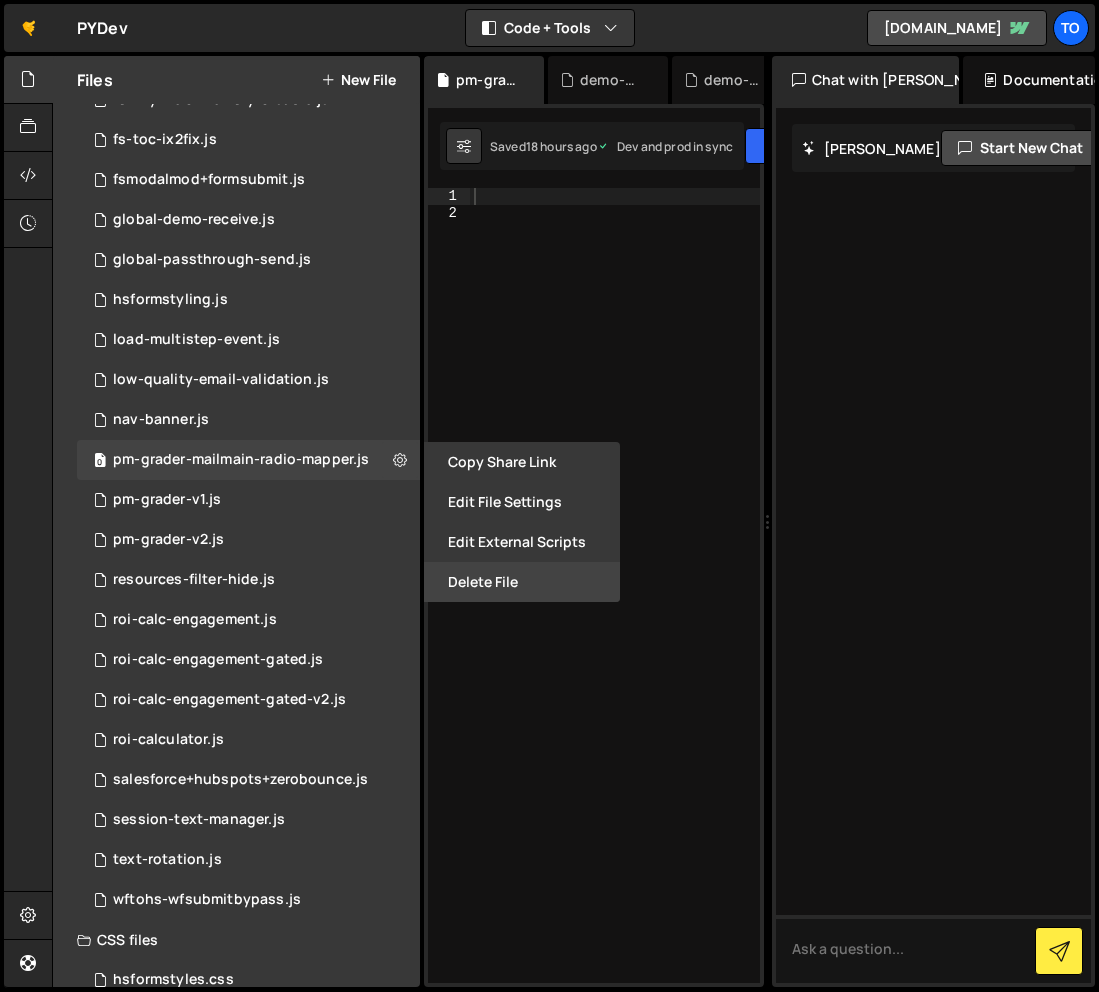 click on "Delete File" at bounding box center [522, 582] 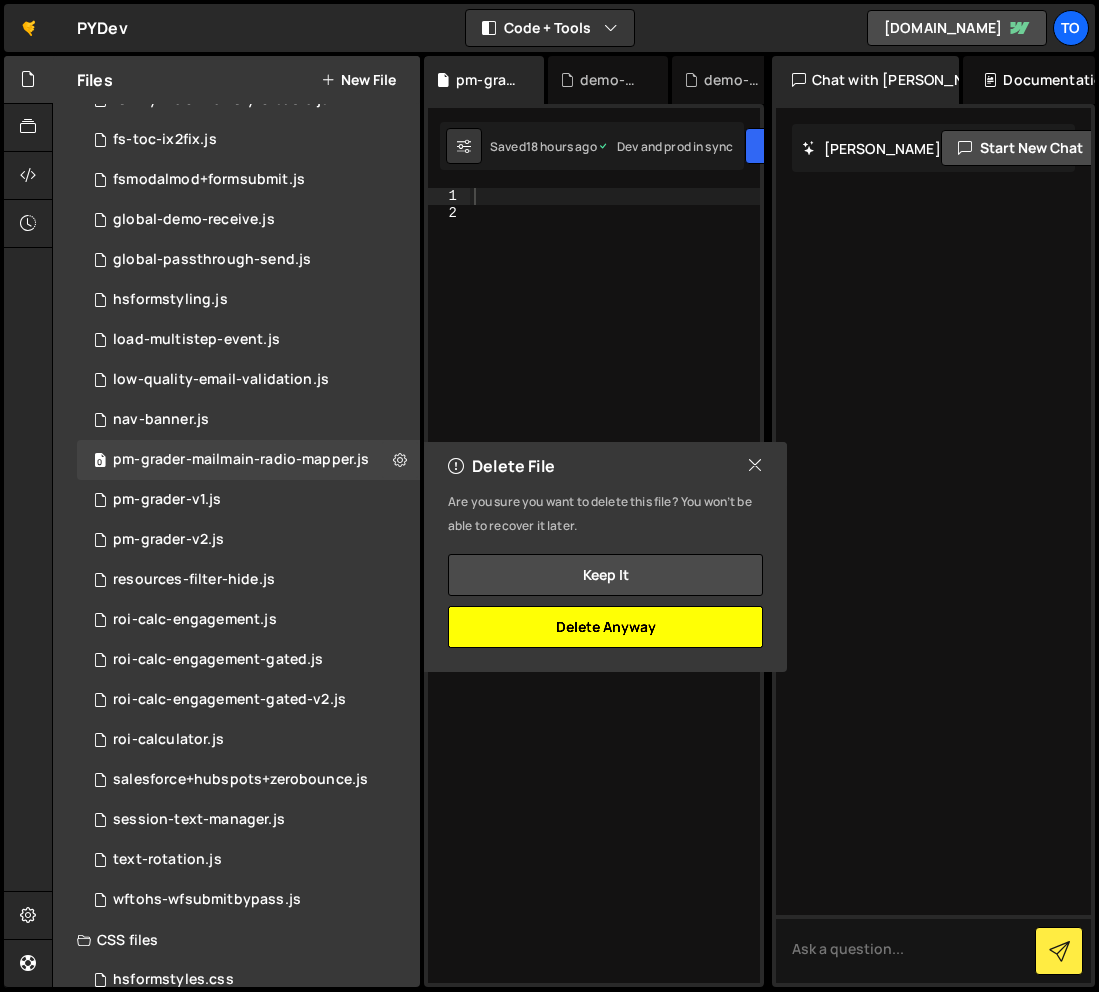 click on "Delete
Anyway" at bounding box center [605, 627] 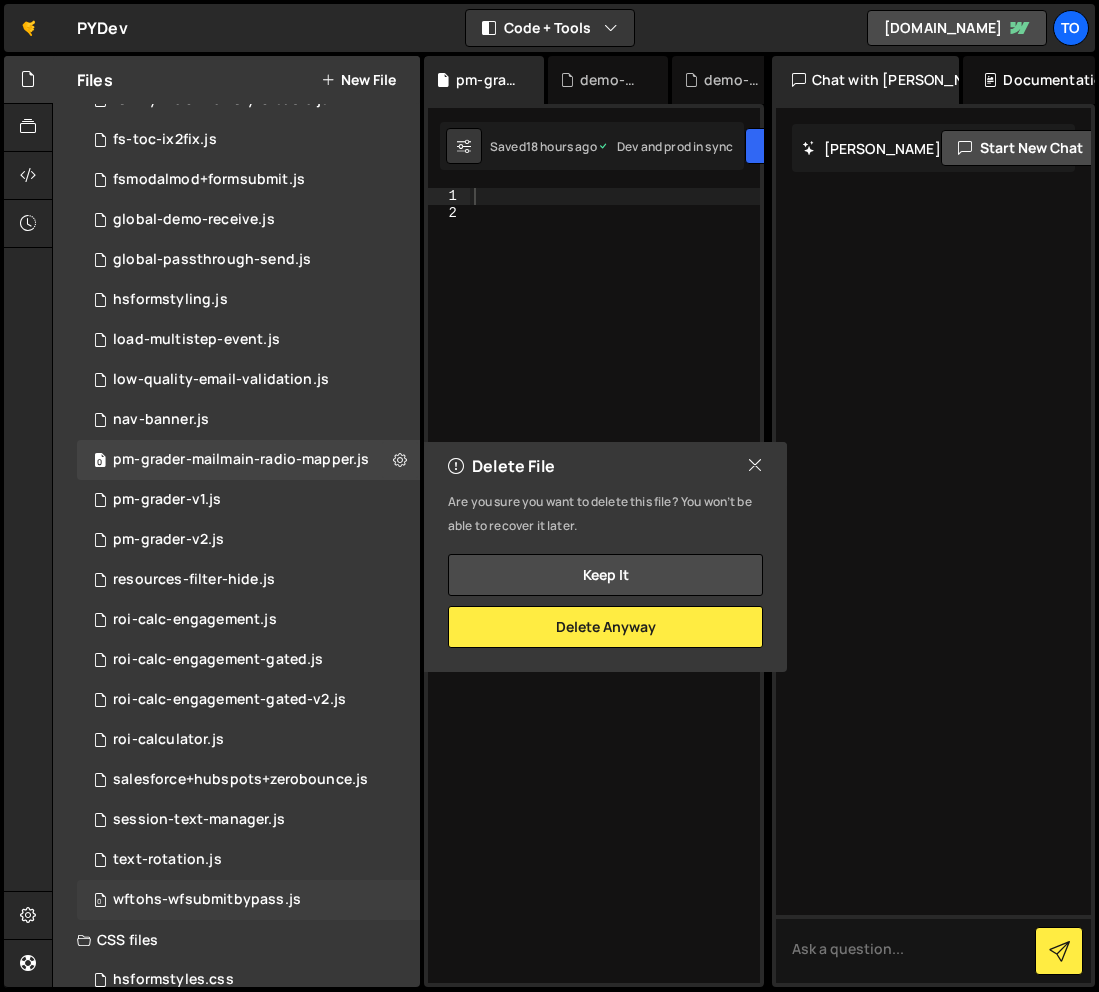 scroll, scrollTop: 657, scrollLeft: 0, axis: vertical 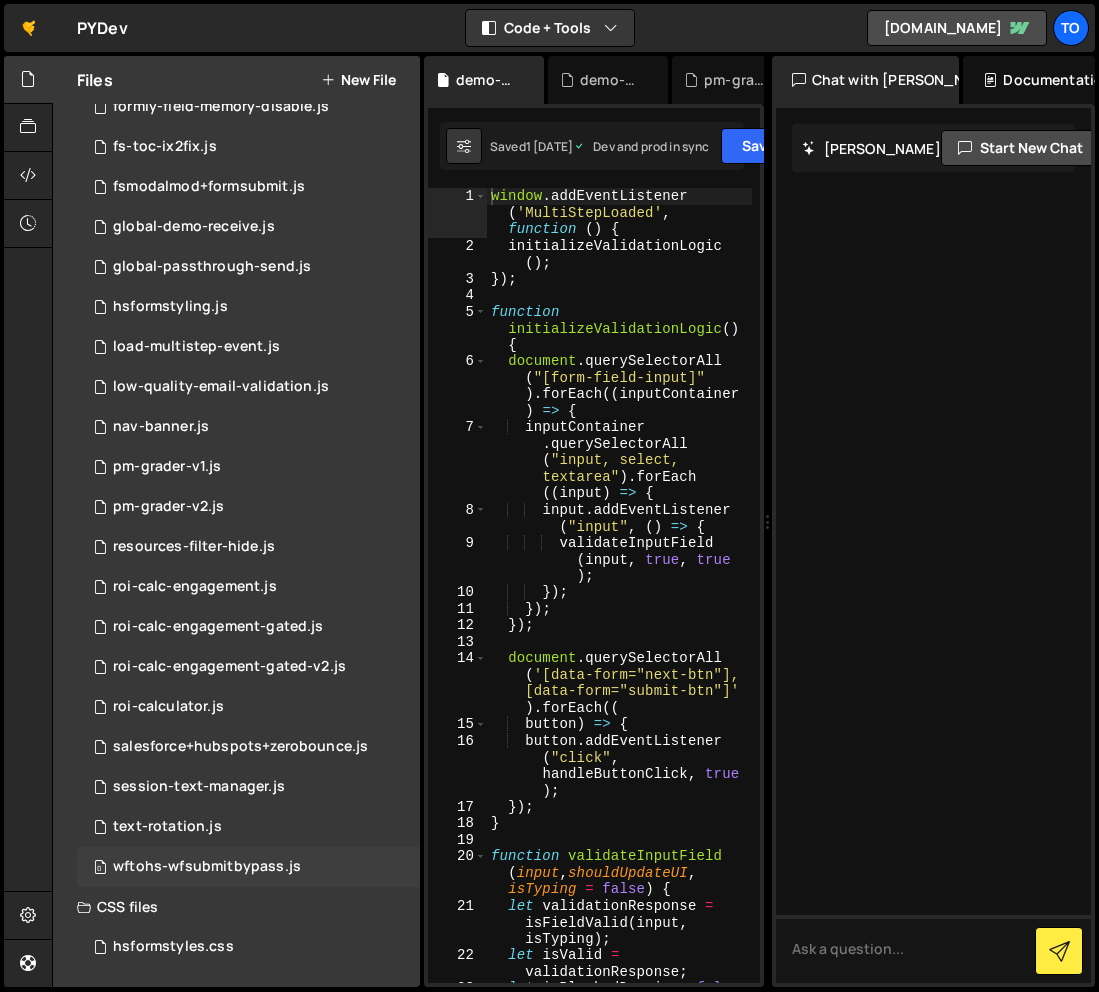 click on "wftohs-wfsubmitbypass.js" at bounding box center [207, 867] 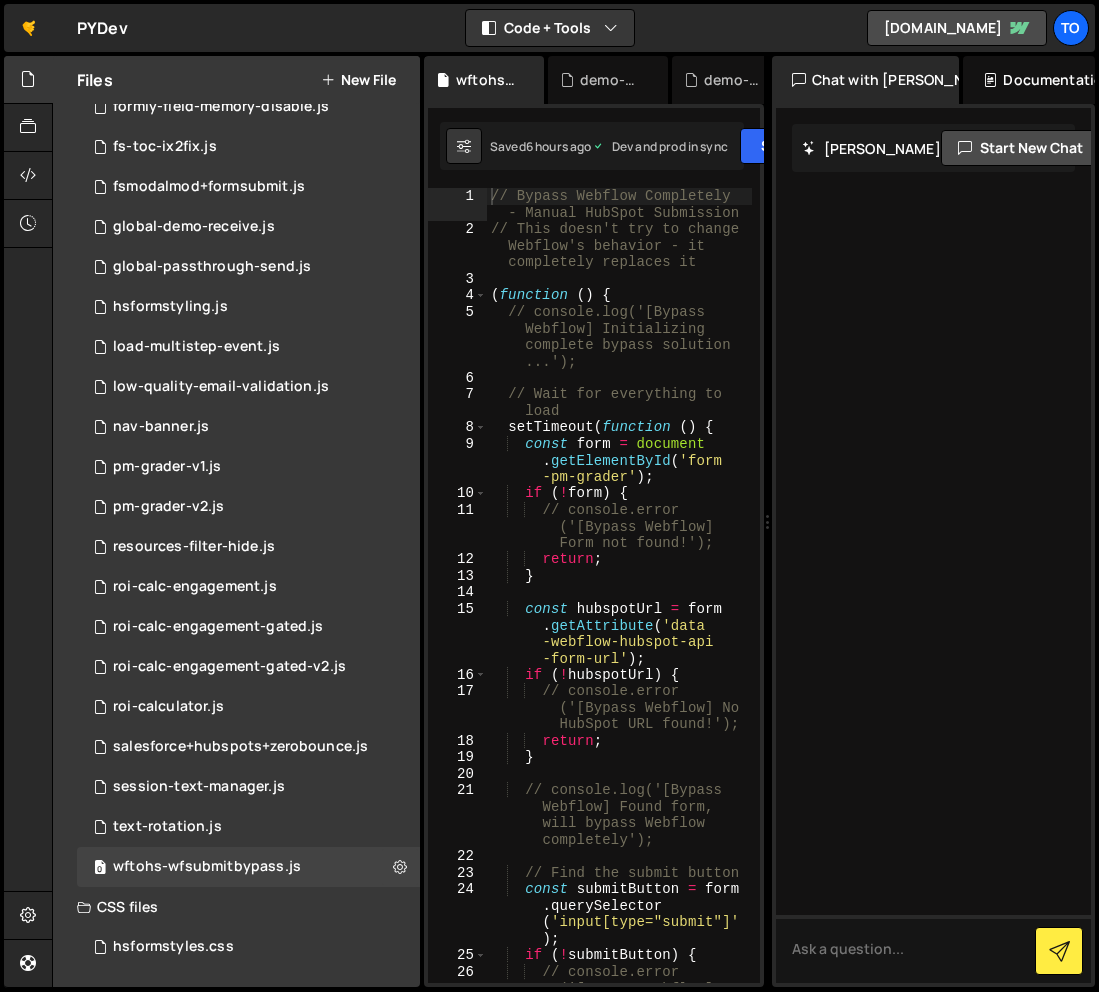 click on "// Bypass Webflow Completely     - Manual HubSpot Submission // This doesn't try to change     Webflow's behavior - it     completely replaces it ( function   ( )   {    // console.log('[Bypass       Webflow] Initializing       complete bypass solution      ...');    // Wait for everything to       load    setTimeout ( function   ( )   {       const   form   =   document        . getElementById ( 'form        -pm-grader' ) ;       if   ( ! form )   {          // console.error          ('[Bypass Webflow]           Form not found!');          return ;       }       const   hubspotUrl   =   form        . getAttribute ( 'data        -webflow-hubspot-api        -form-url' ) ;       if   ( ! hubspotUrl )   {          // console.error          ('[Bypass Webflow] No           HubSpot URL found!');          return ;       }       // console.log('[Bypass         Webflow] Found form,         will bypass Webflow" at bounding box center [619, 635] 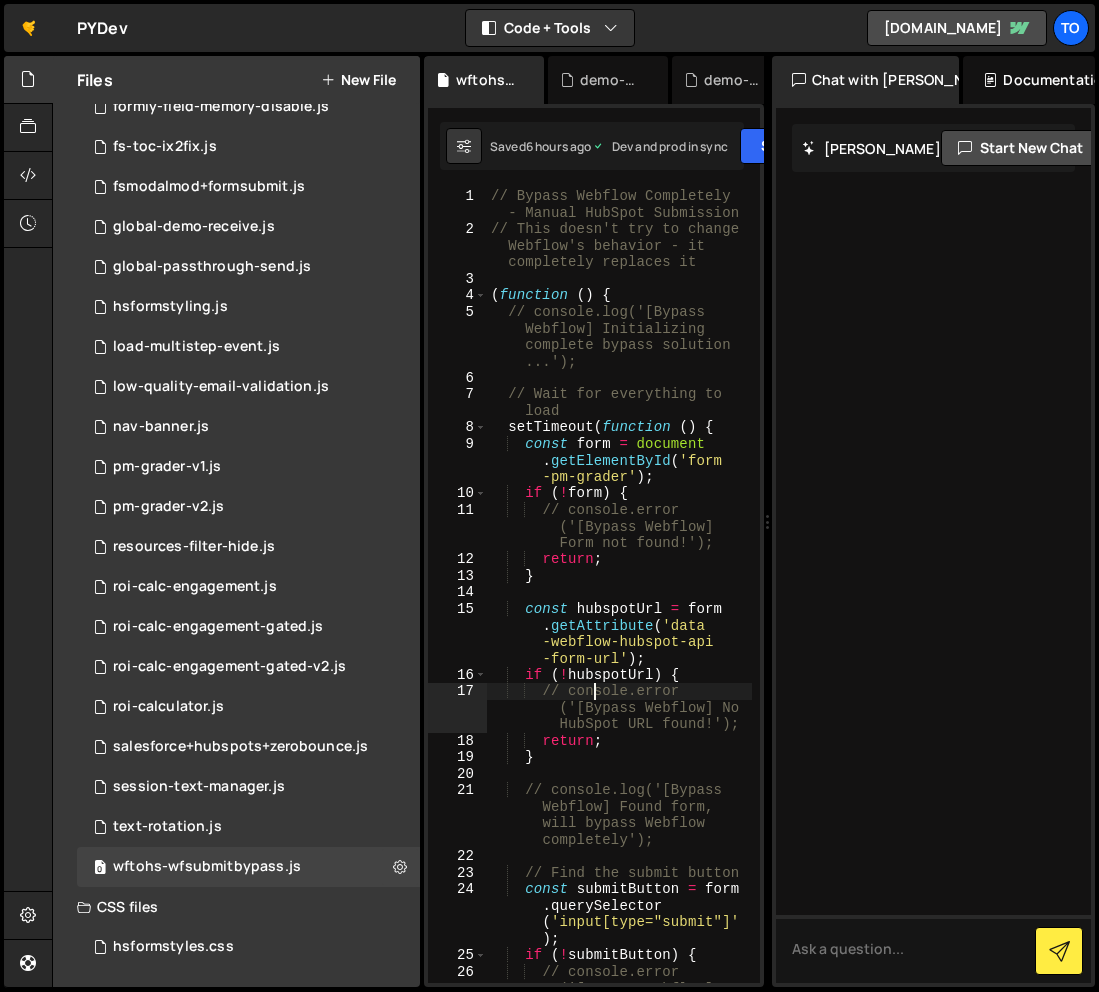 type on "})();" 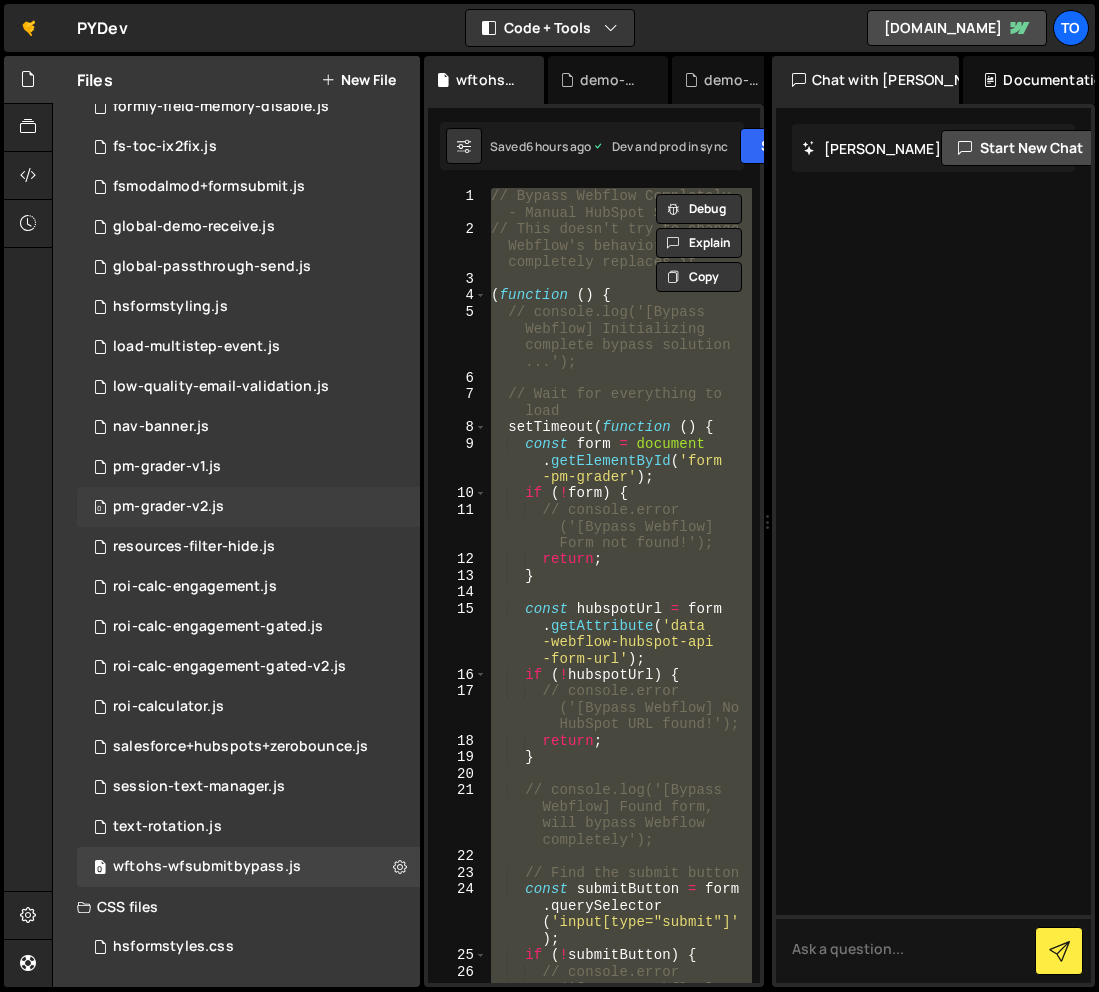 click on "0
pm-grader-v2.js
0" at bounding box center (248, 507) 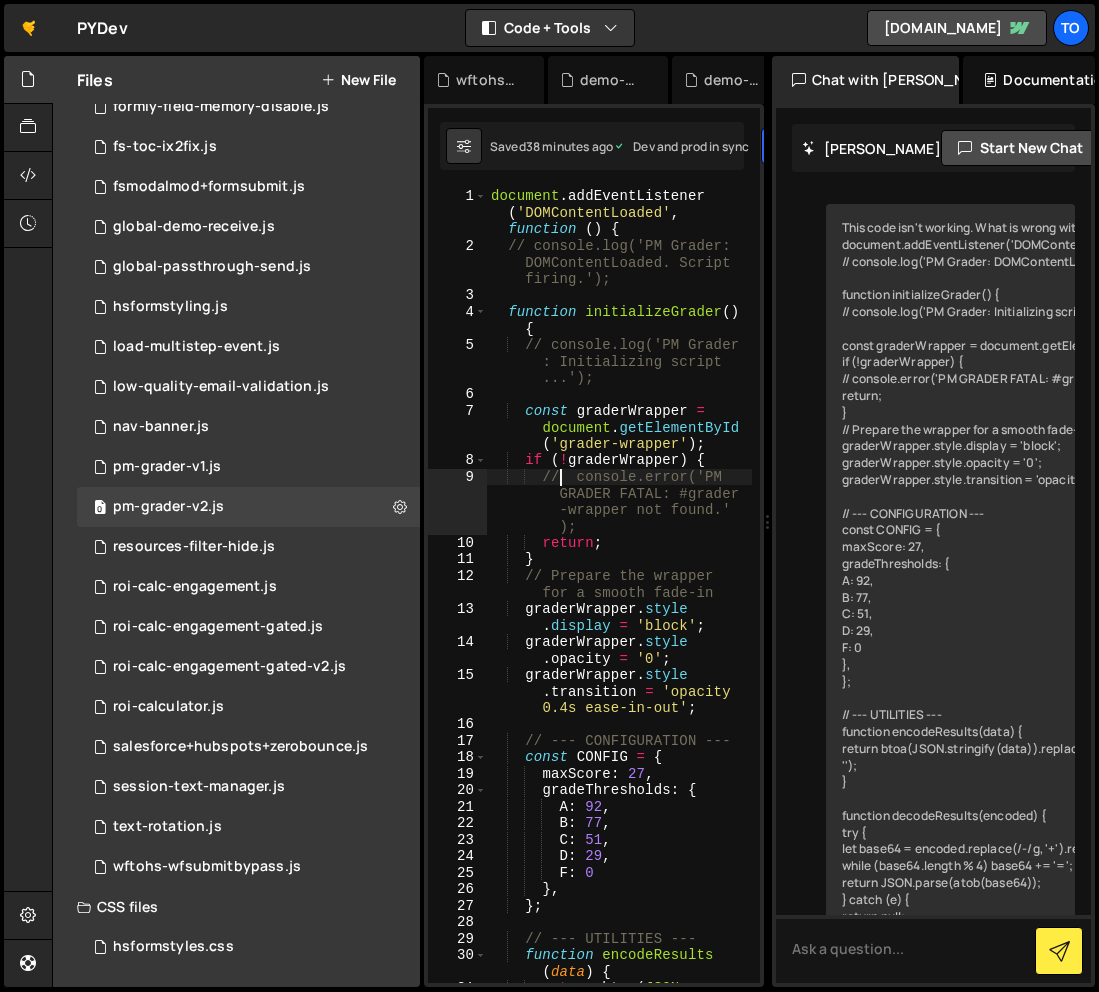 click on "document . addEventListener    ( 'DOMContentLoaded' ,      function   ( )   {    // console.log('PM Grader:       DOMContentLoaded. Script       firing.');    function   initializeGrader ( )        {       // console.log('PM Grader        : Initializing script        ...');       const   graderWrapper   =          document . getElementById        ( 'grader-wrapper' ) ;       if   ( ! graderWrapper )   {          //  console.error('PM           GRADER FATAL: #grader          -wrapper not found.'          );          return ;       }       // Prepare the wrapper         for a smooth fade-in       graderWrapper . style        . display   =   'block' ;       graderWrapper . style        . opacity   =   '0' ;       graderWrapper . style        . transition   =   'opacity         0.4s ease-in-out' ;       // --- CONFIGURATION ---       const   CONFIG   =   {          maxScore :   27 ,          gradeThresholds :   {       A" at bounding box center [619, 651] 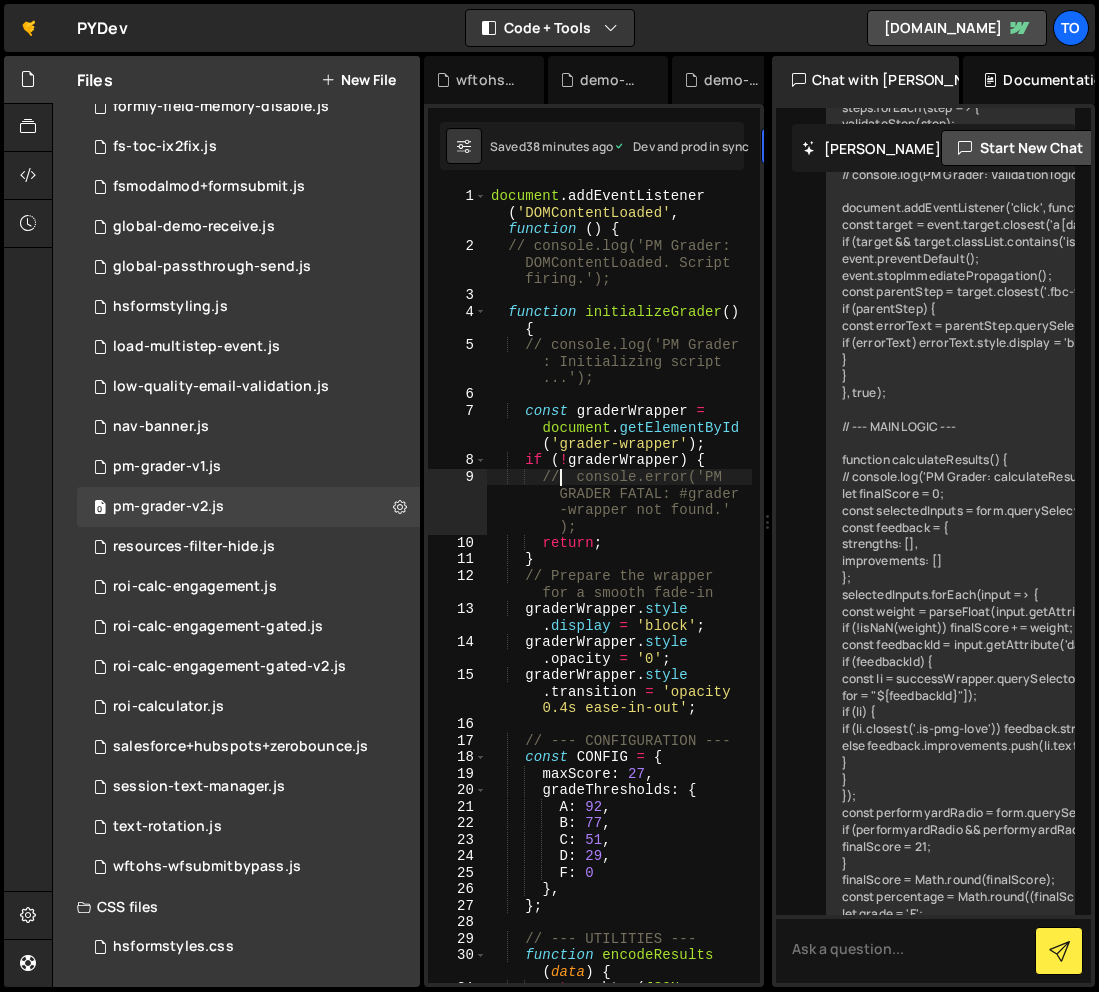 type on "});" 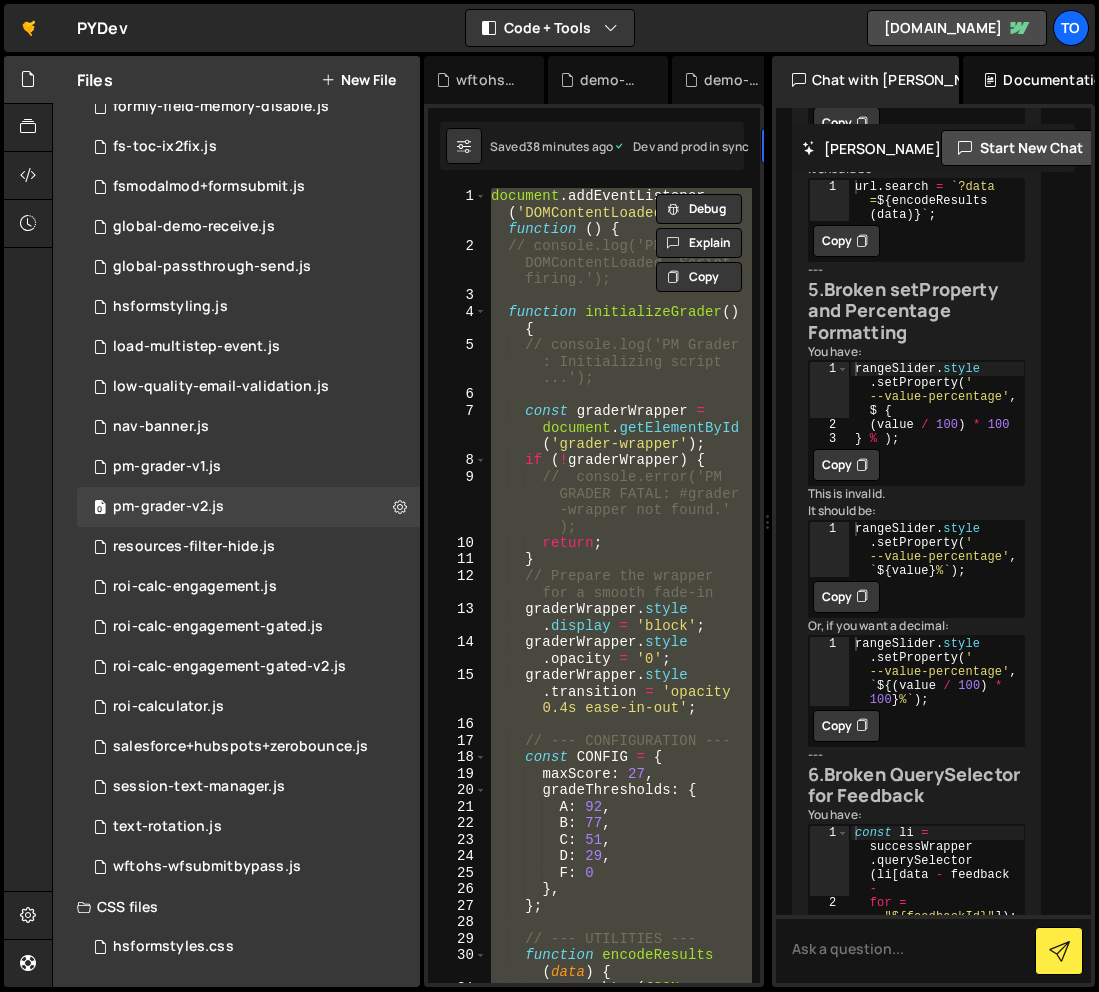 scroll, scrollTop: 13469, scrollLeft: 0, axis: vertical 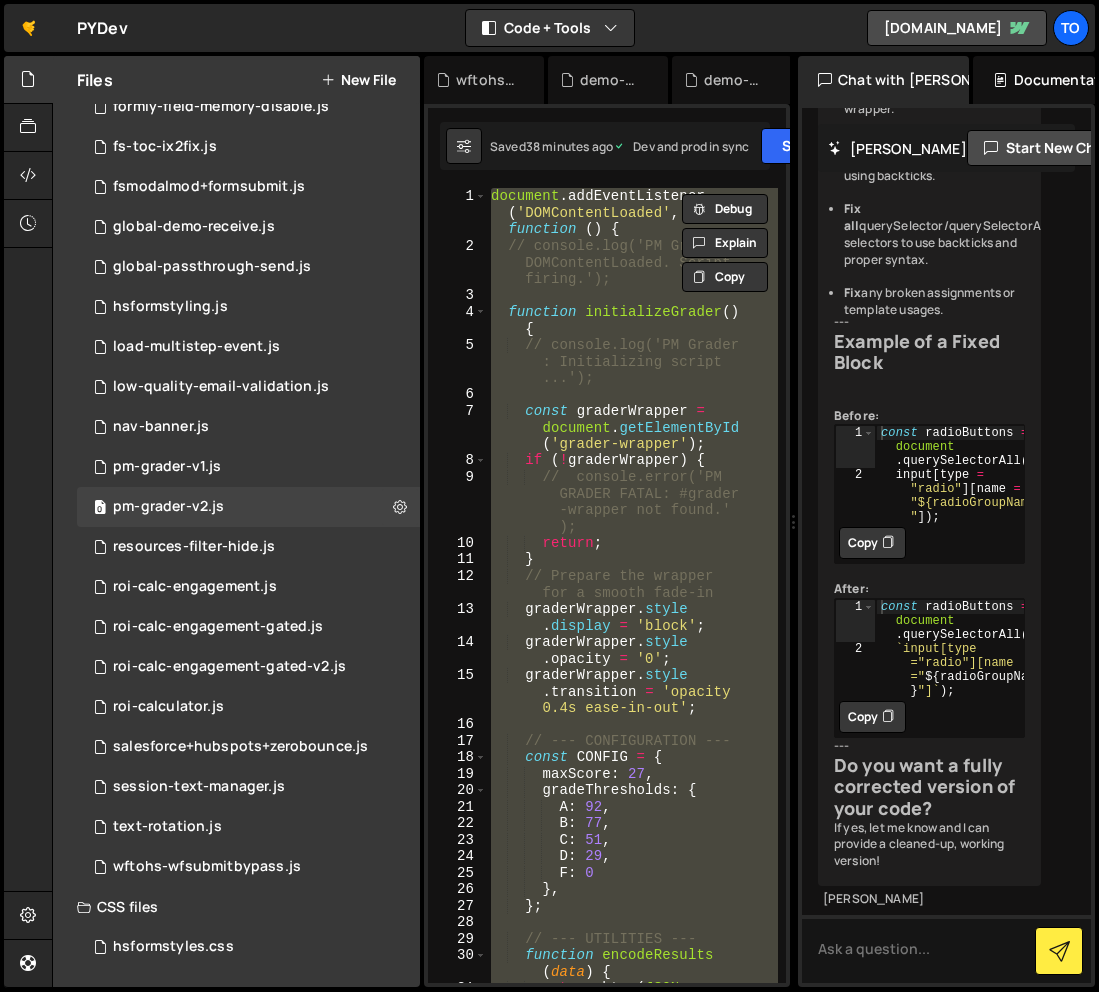 drag, startPoint x: 766, startPoint y: 653, endPoint x: 805, endPoint y: 651, distance: 39.051247 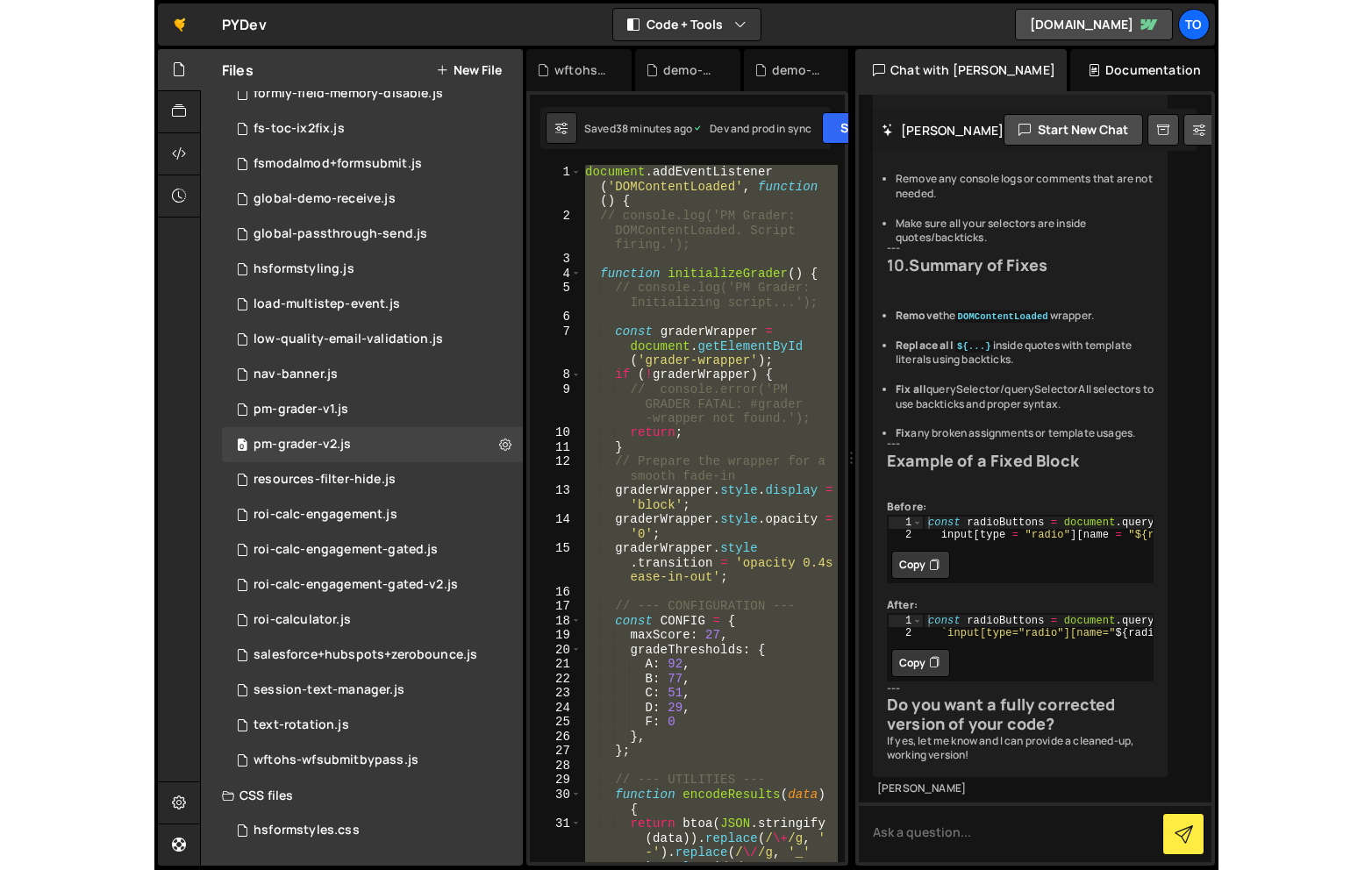 scroll, scrollTop: 10663, scrollLeft: 0, axis: vertical 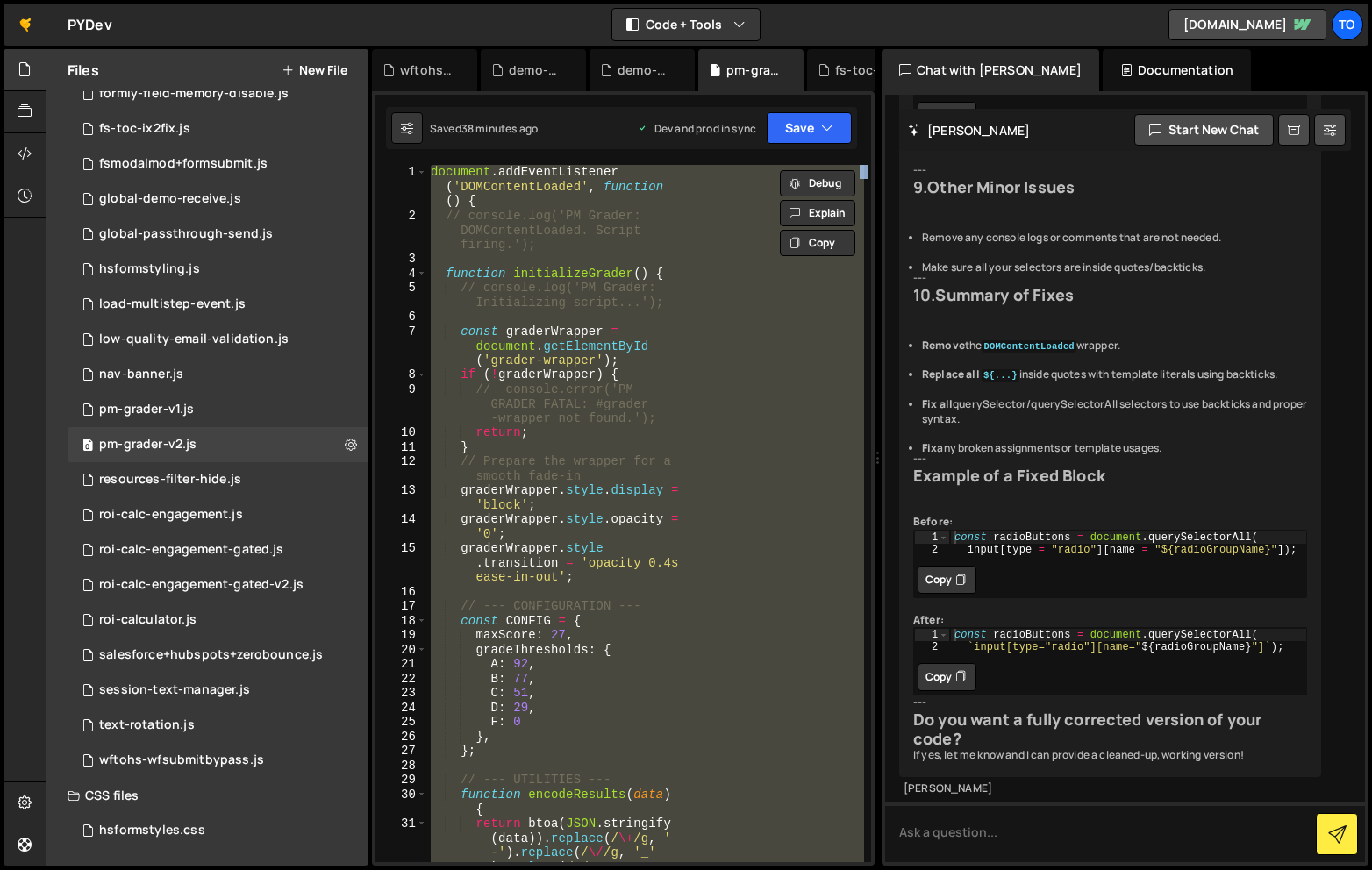 drag, startPoint x: 698, startPoint y: 451, endPoint x: 857, endPoint y: 464, distance: 159.53056 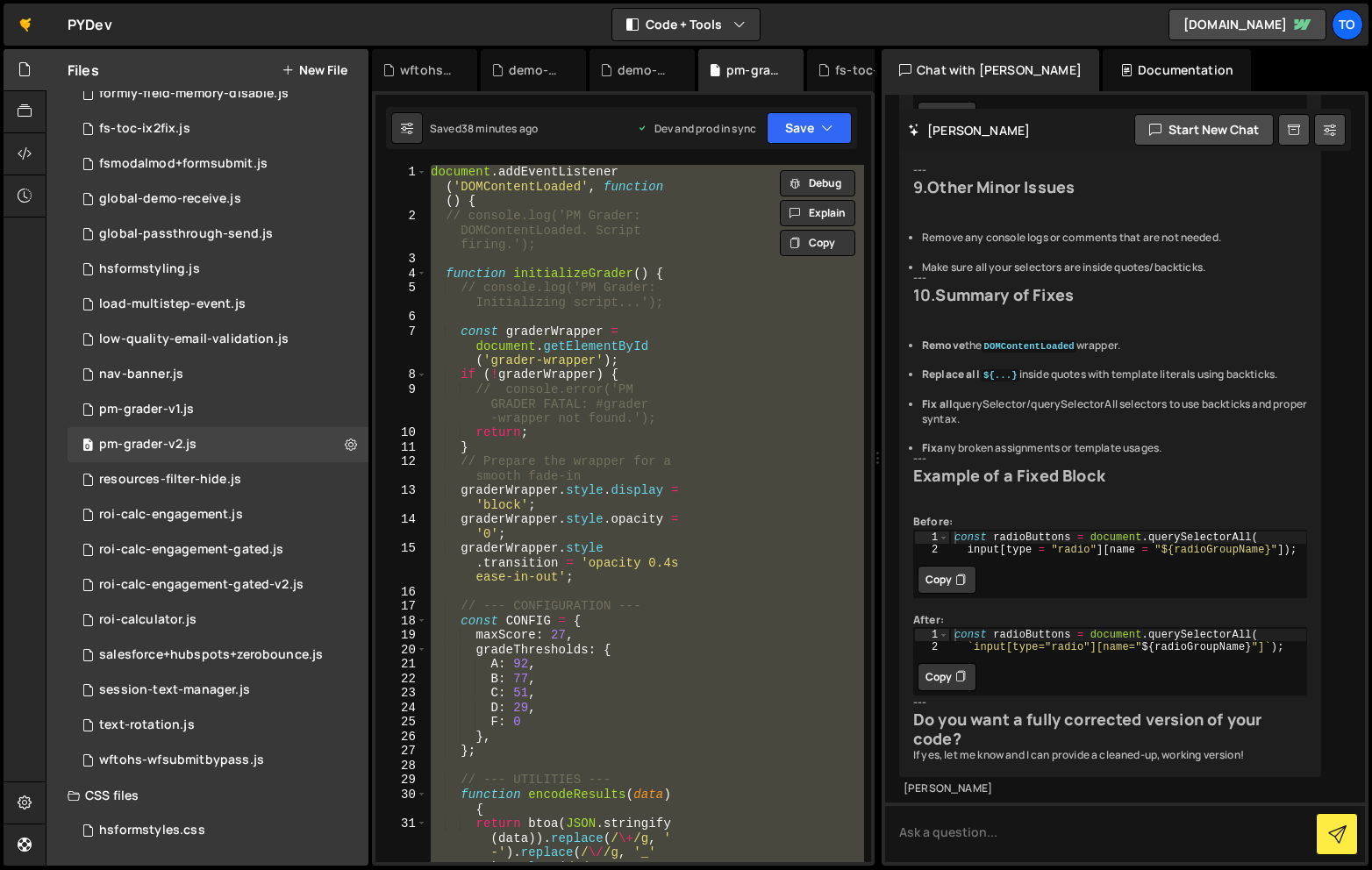 scroll, scrollTop: 10783, scrollLeft: 0, axis: vertical 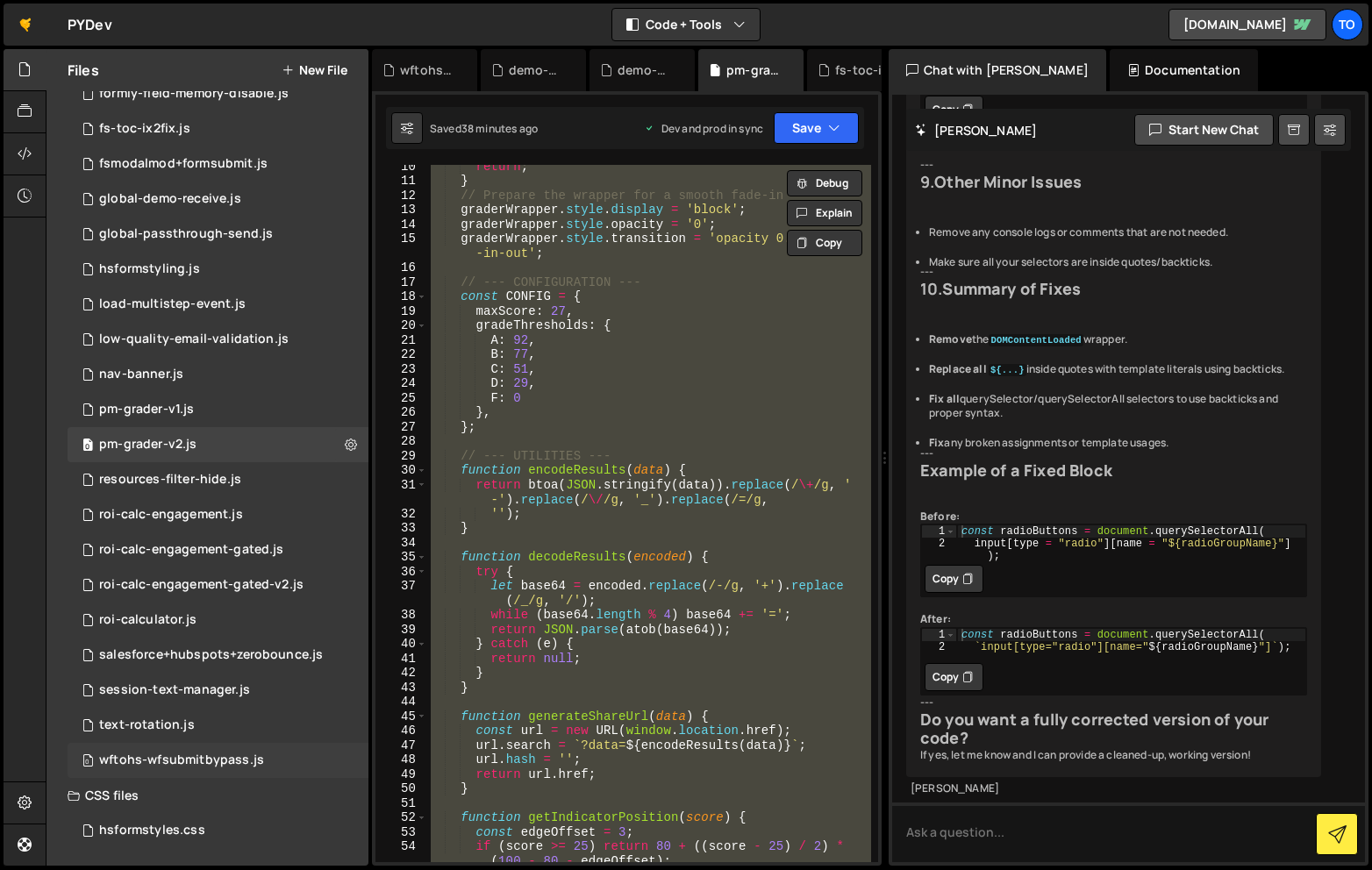 click on "wftohs-wfsubmitbypass.js" at bounding box center [182, 760] 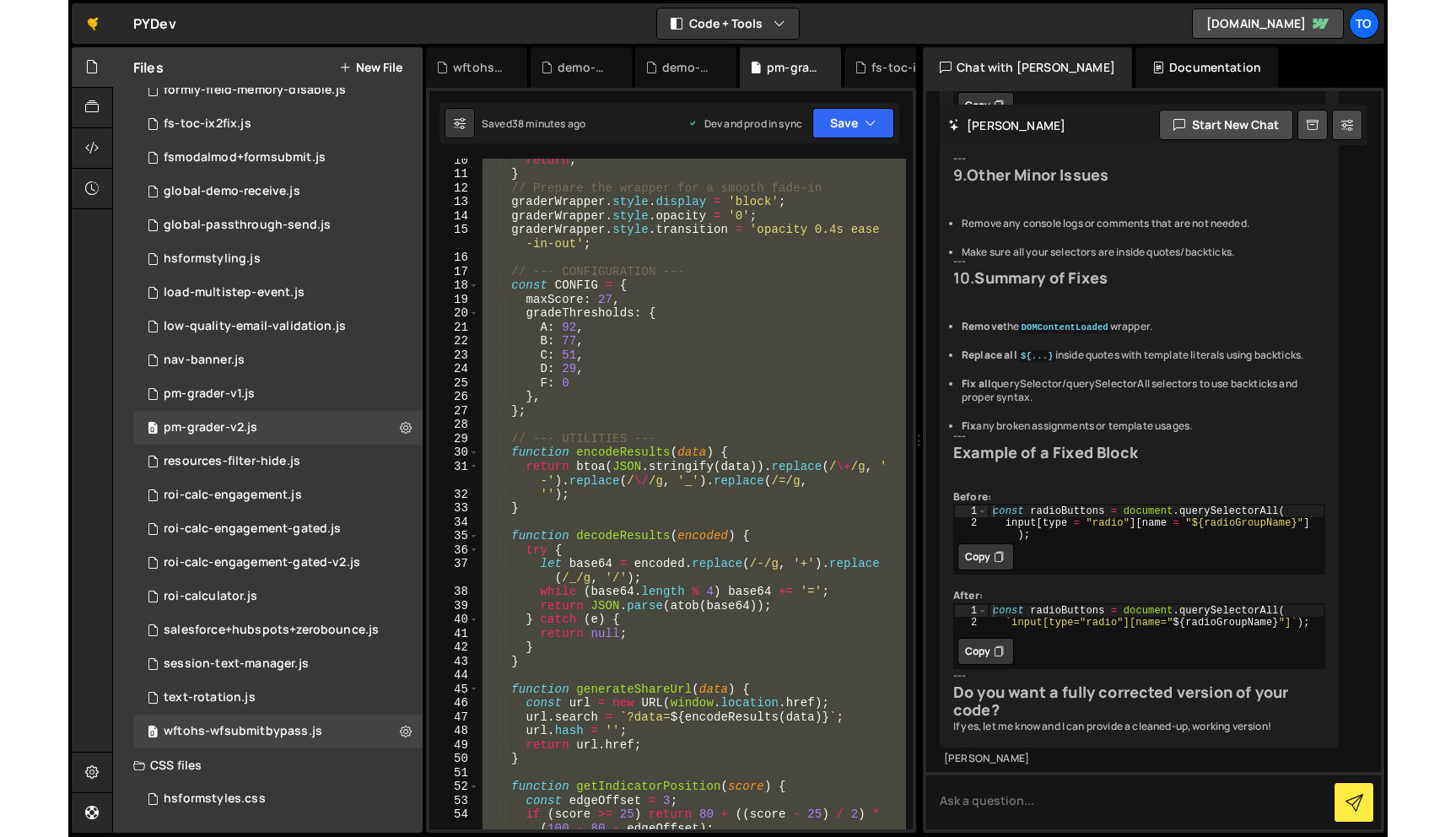 scroll, scrollTop: 0, scrollLeft: 0, axis: both 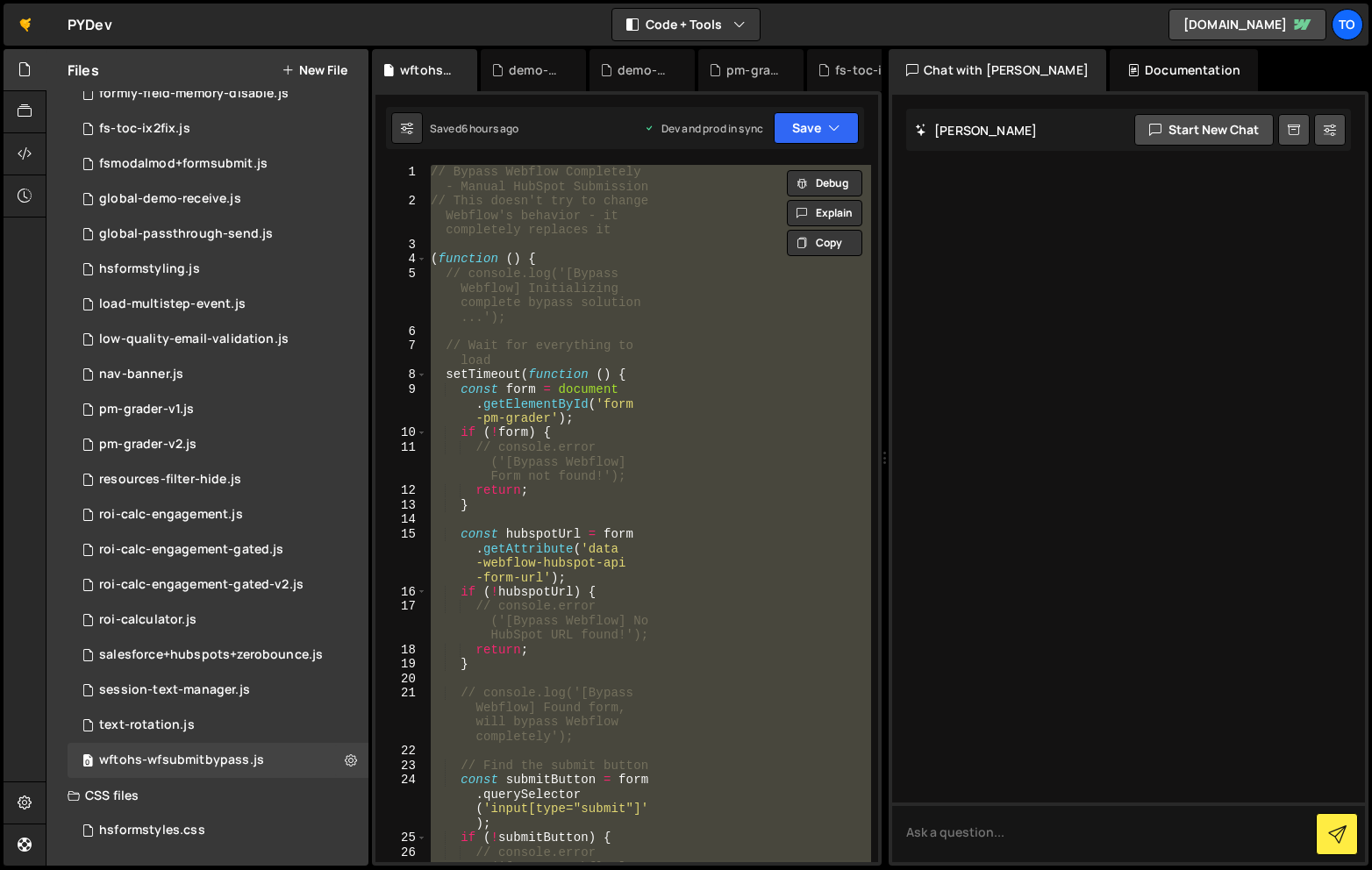 click on "// Bypass Webflow Completely     - Manual HubSpot Submission // This doesn't try to change     Webflow's behavior - it     completely replaces it ( function   ( )   {    // console.log('[Bypass       Webflow] Initializing       complete bypass solution      ...');    // Wait for everything to       load    setTimeout ( function   ( )   {       const   form   =   document        . getElementById ( 'form        -pm-grader' ) ;       if   ( ! form )   {          // console.error          ('[Bypass Webflow]           Form not found!');          return ;       }       const   hubspotUrl   =   form        . getAttribute ( 'data        -webflow-hubspot-api        -form-url' ) ;       if   ( ! hubspotUrl )   {          // console.error          ('[Bypass Webflow] No           HubSpot URL found!');          return ;       }       // console.log('[Bypass         Webflow] Found form,         will bypass Webflow" at bounding box center [649, 513] 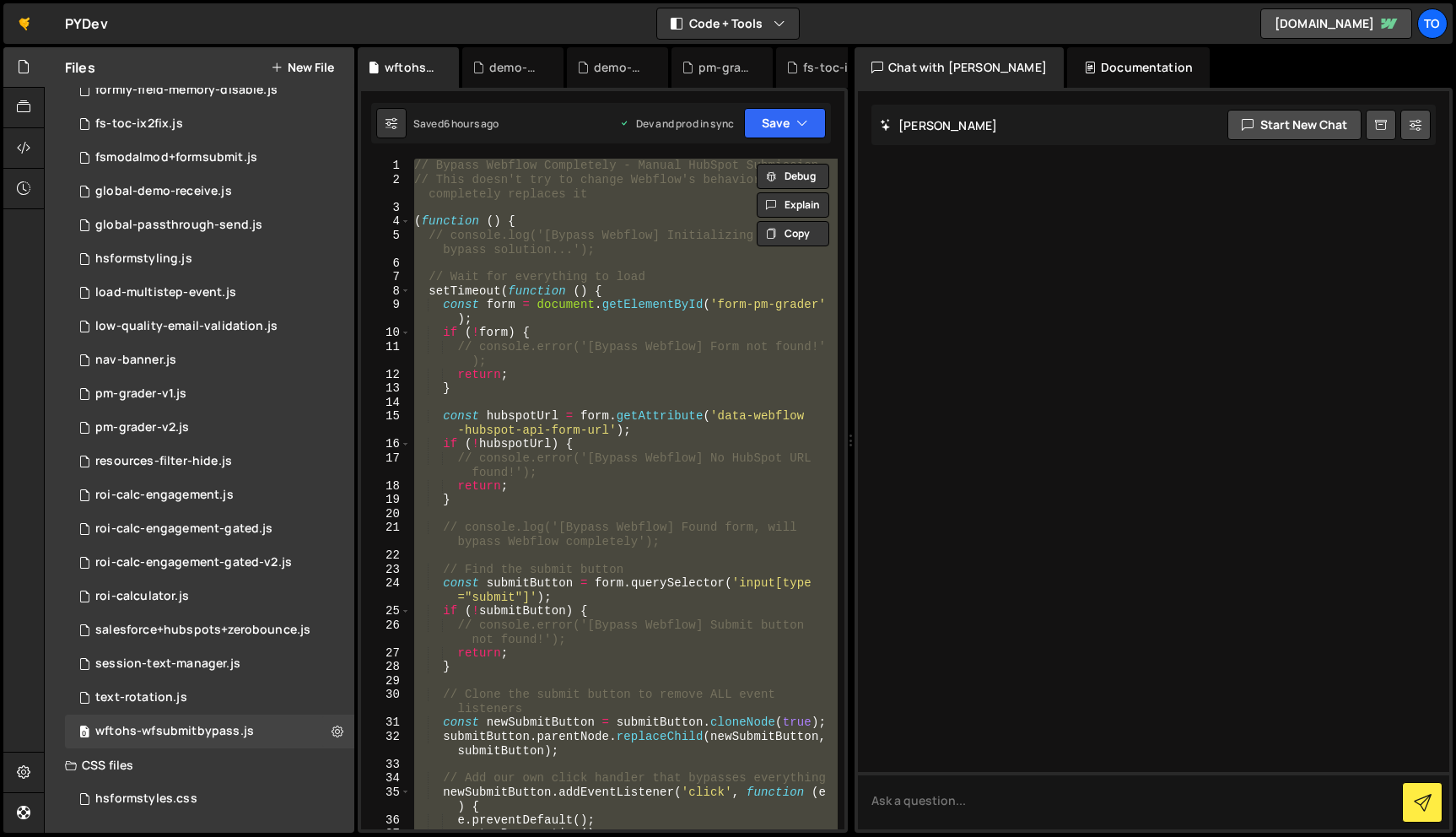 click on "// Bypass Webflow Completely - Manual HubSpot Submission // This doesn't try to change Webflow's behavior - it     completely replaces it ( function   ( )   {    // console.log('[Bypass Webflow] Initializing complete       bypass solution...');    // Wait for everything to load    setTimeout ( function   ( )   {       const   form   =   document . getElementById ( 'form-pm-grader'        ) ;       if   ( ! form )   {          // console.error('[Bypass Webflow] Form not found!'          );          return ;       }       const   hubspotUrl   =   form . getAttribute ( 'data-webflow        -hubspot-api-form-url' ) ;       if   ( ! hubspotUrl )   {          // console.error('[Bypass Webflow] No HubSpot URL           found!');          return ;       }       // console.log('[Bypass Webflow] Found form, will         bypass Webflow completely');       // Find the submit button       const   submitButton   =   form . querySelector ( 'input[type        ="submit"]' ) ;" at bounding box center (624, 494) 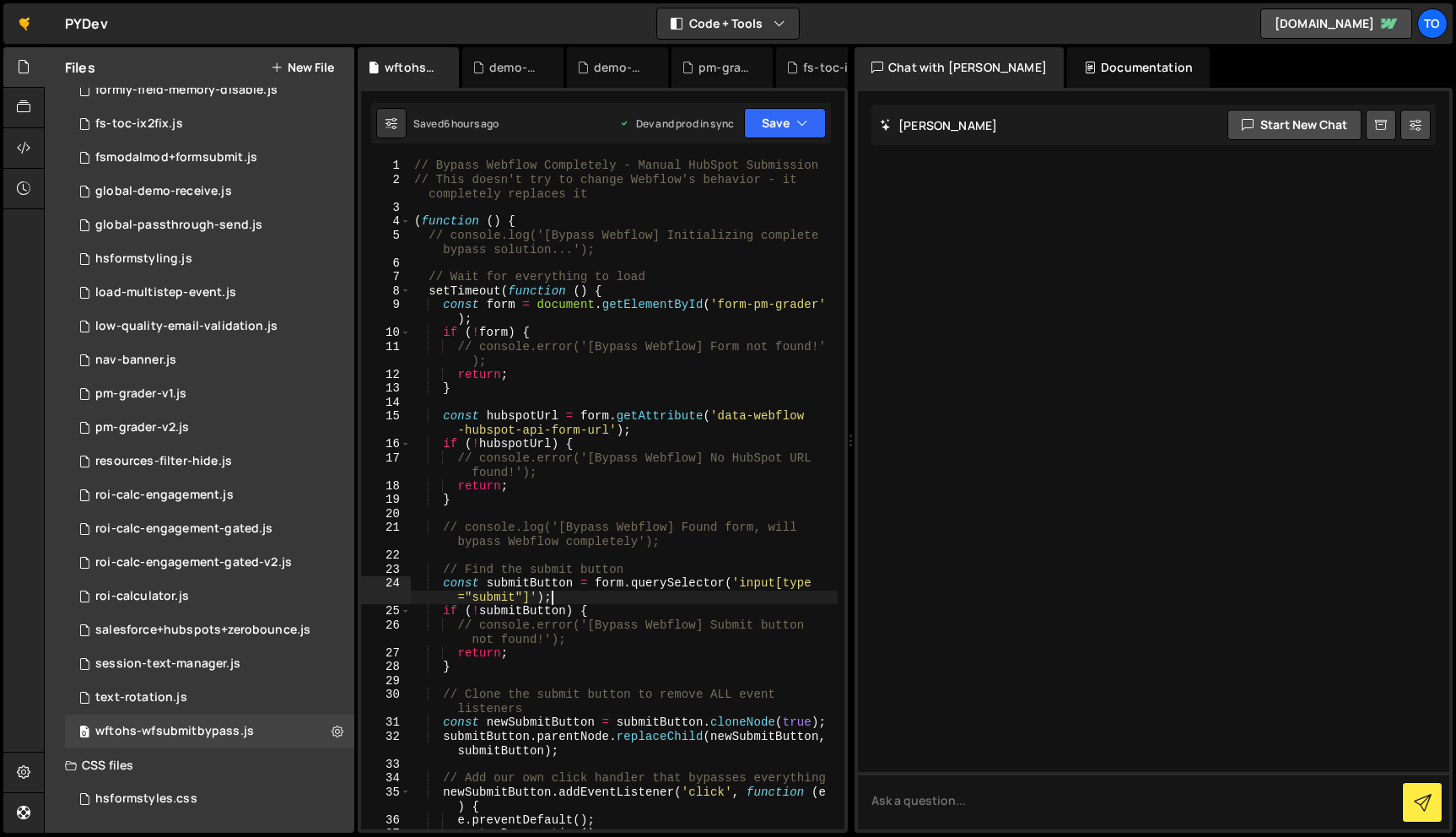 type on "})();" 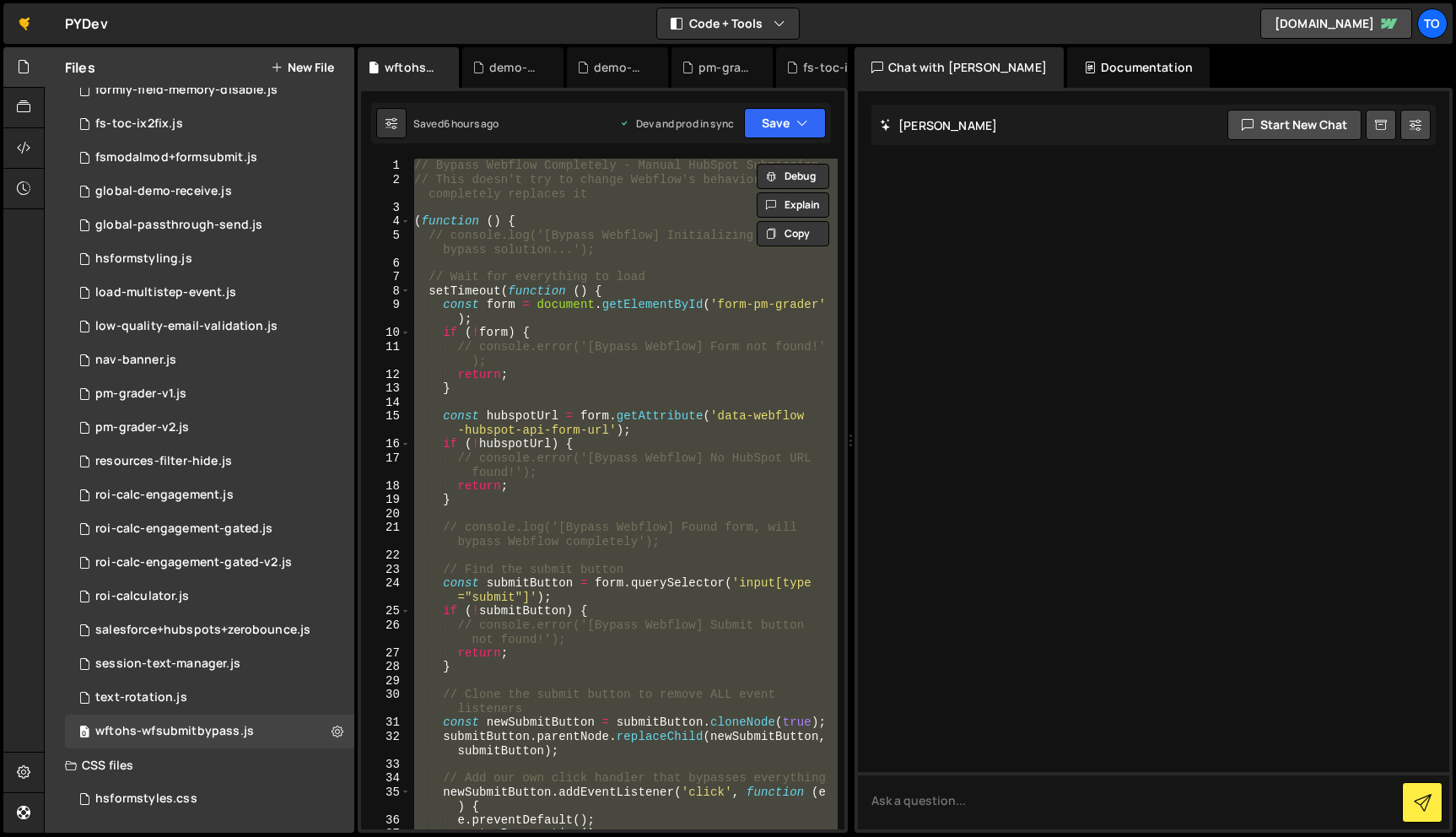 paste 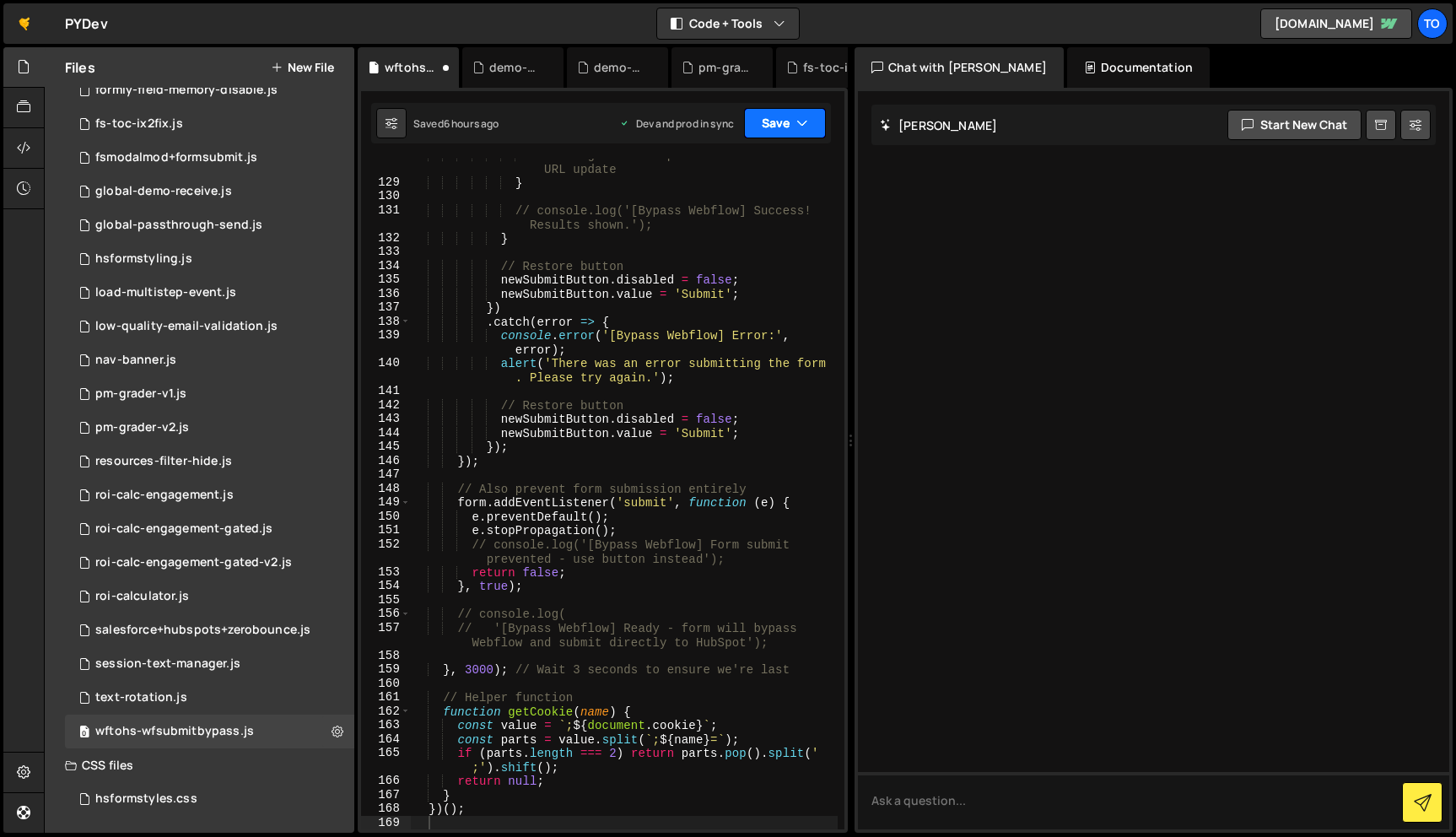 click on "Save" at bounding box center (785, 123) 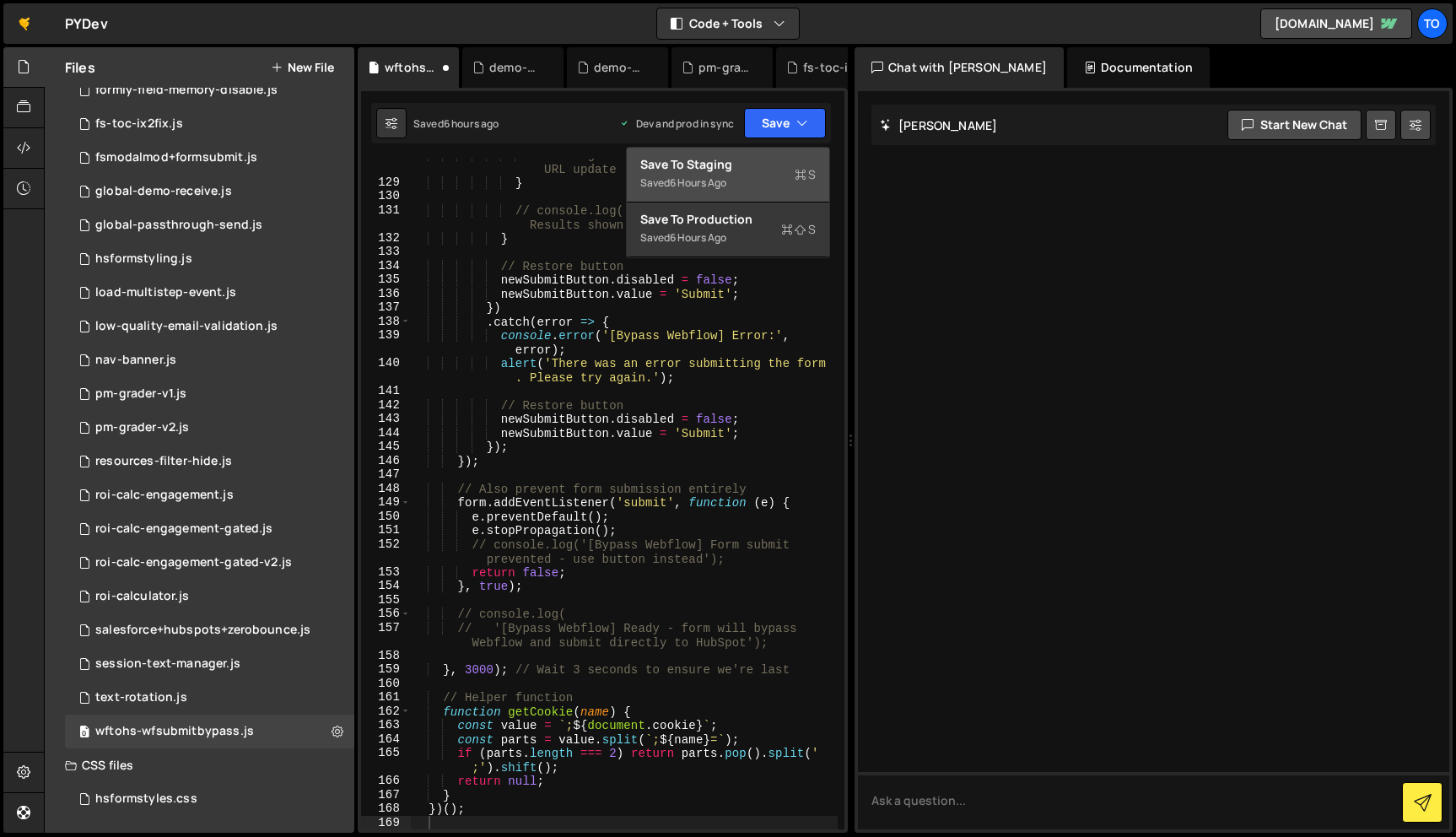 click on "Save to Staging
S" at bounding box center [728, 165] 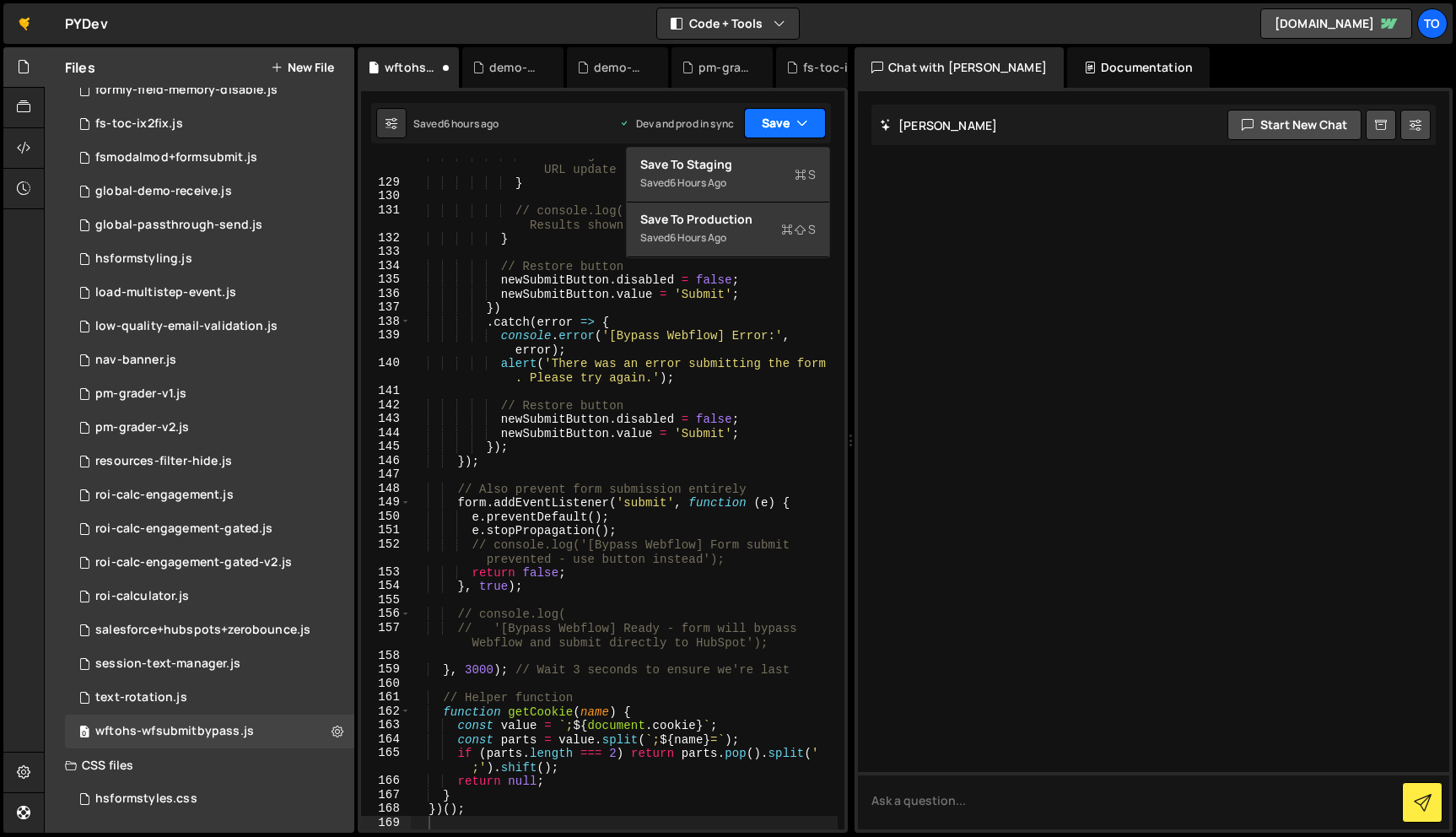 scroll, scrollTop: 2183, scrollLeft: 0, axis: vertical 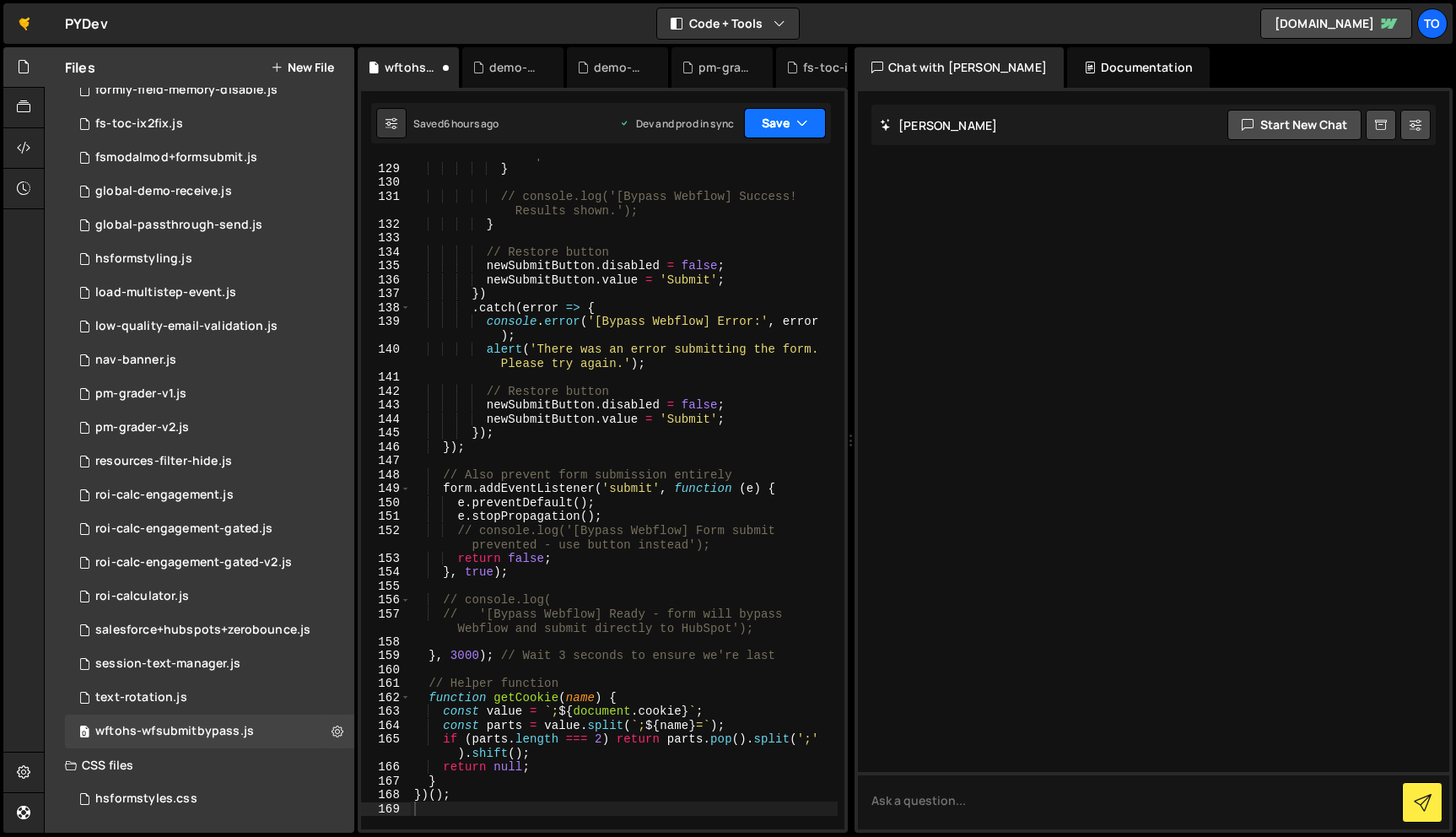 click on "Save" at bounding box center [785, 123] 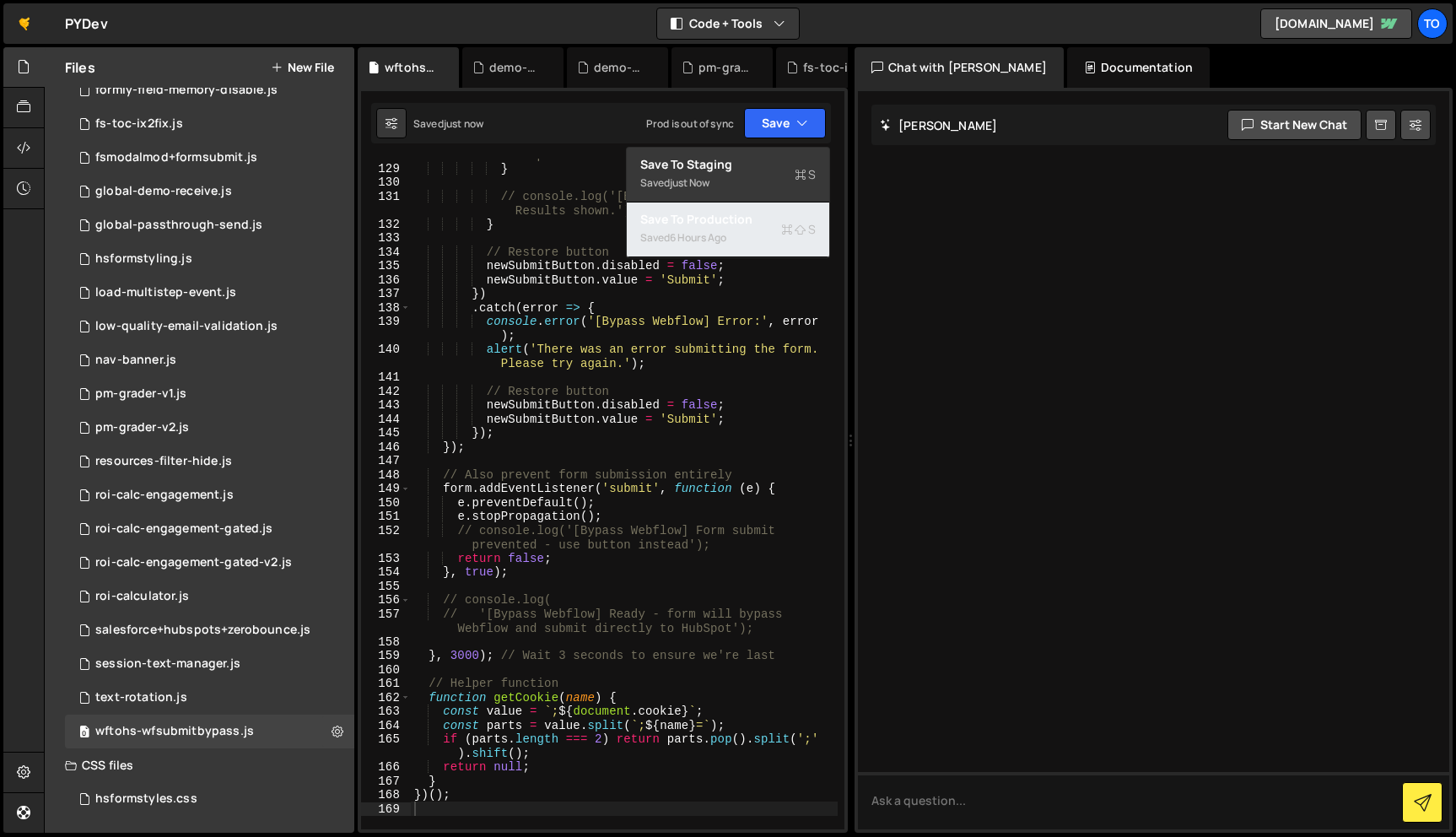 click on "Save to Production
S" at bounding box center [728, 219] 